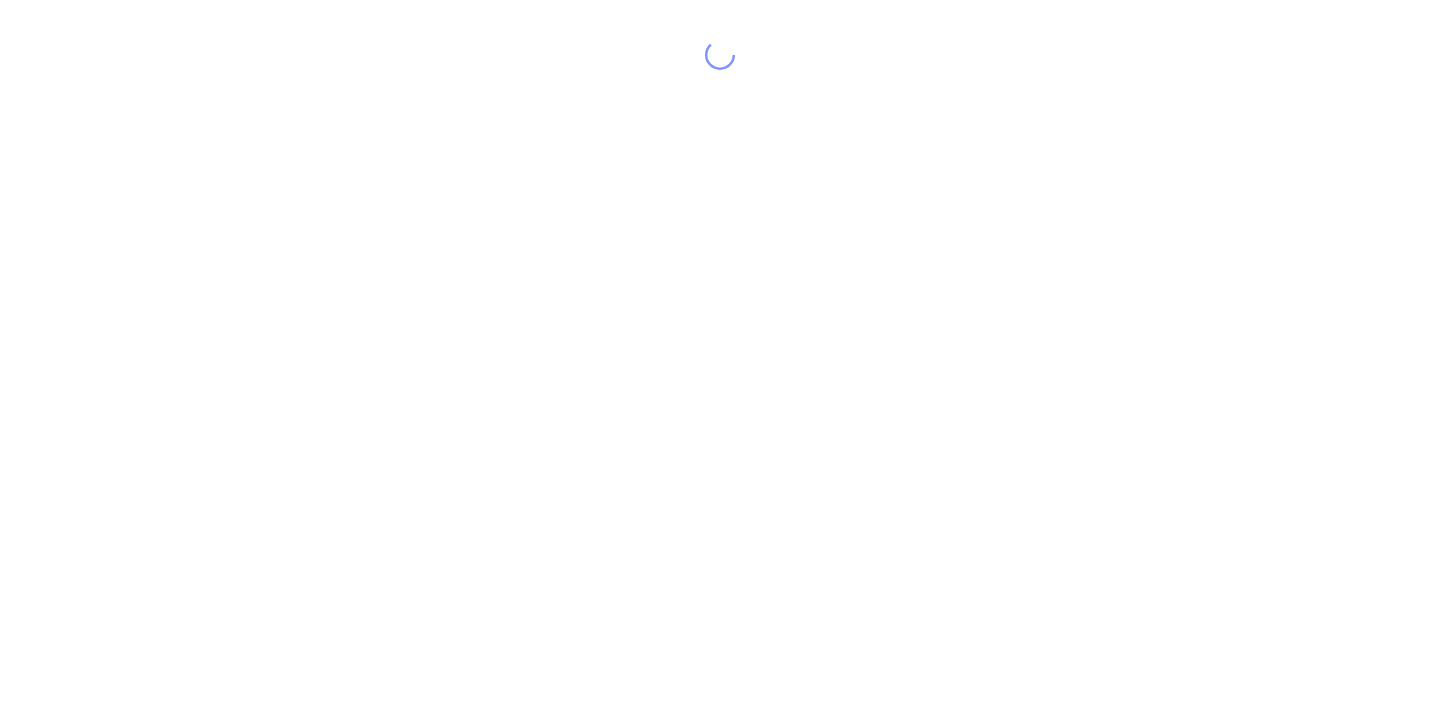 scroll, scrollTop: 0, scrollLeft: 0, axis: both 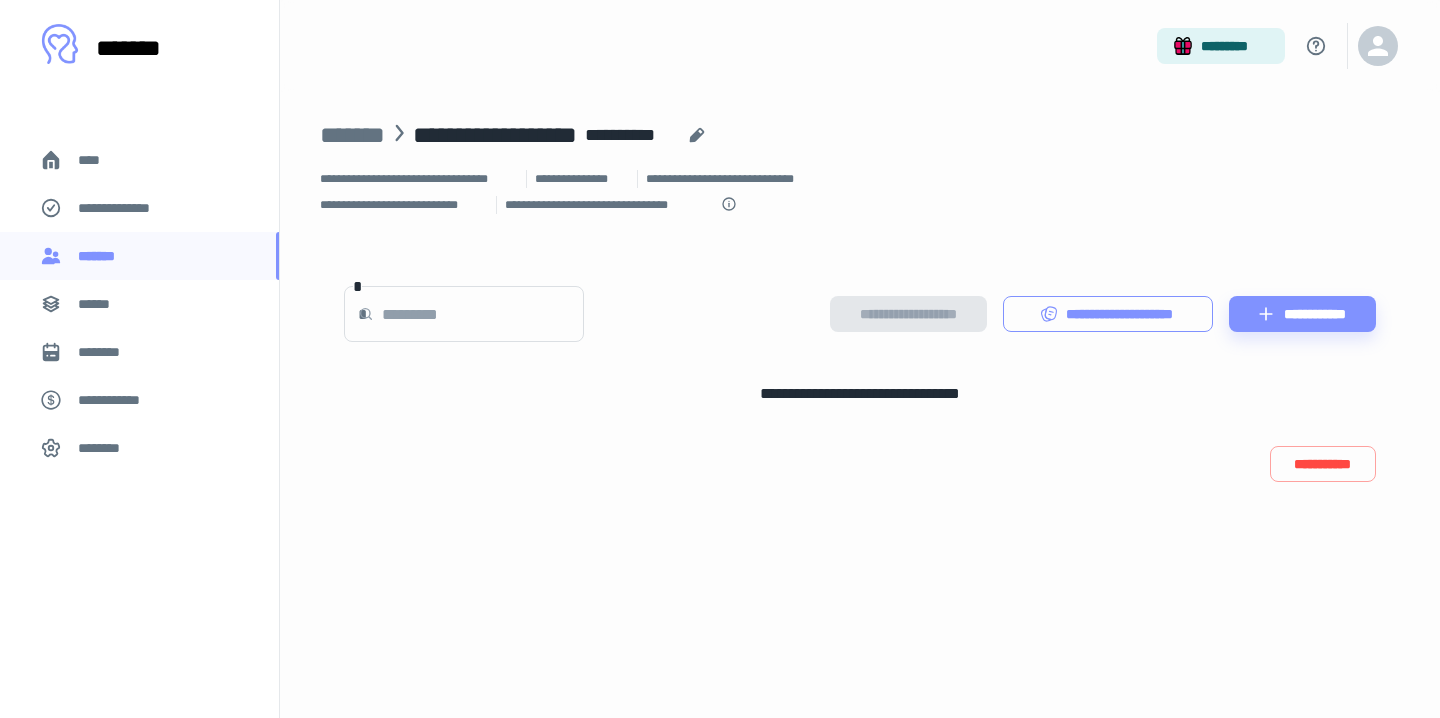 click on "**********" at bounding box center (1108, 314) 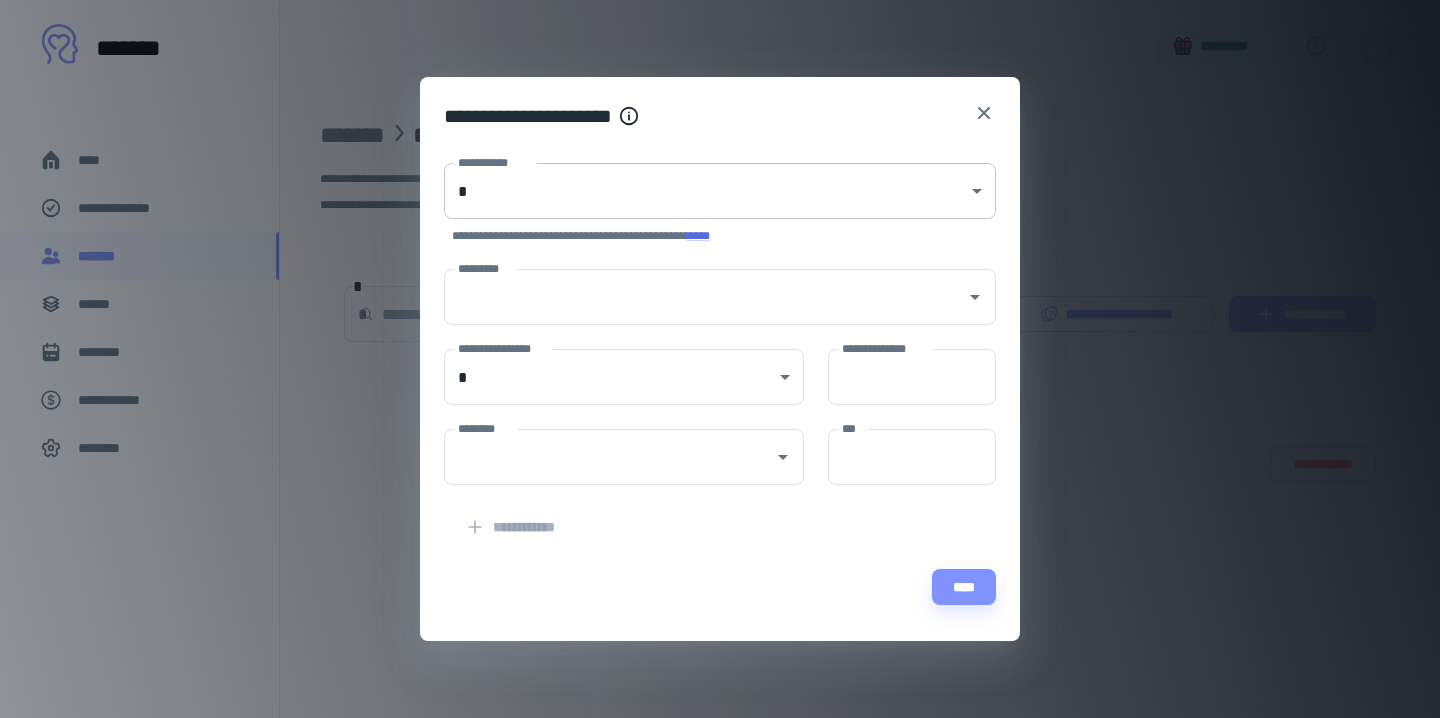 click on "**********" at bounding box center (720, 359) 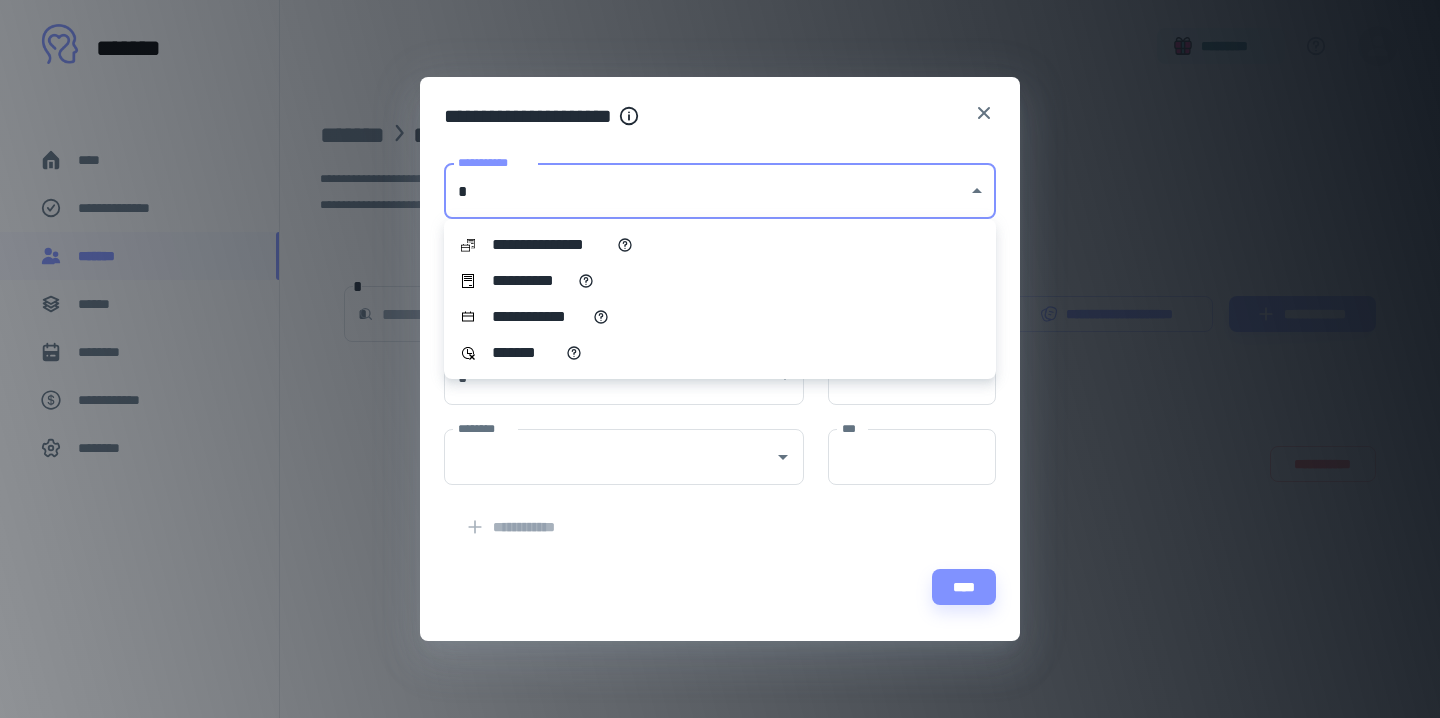 click on "**********" at bounding box center (720, 281) 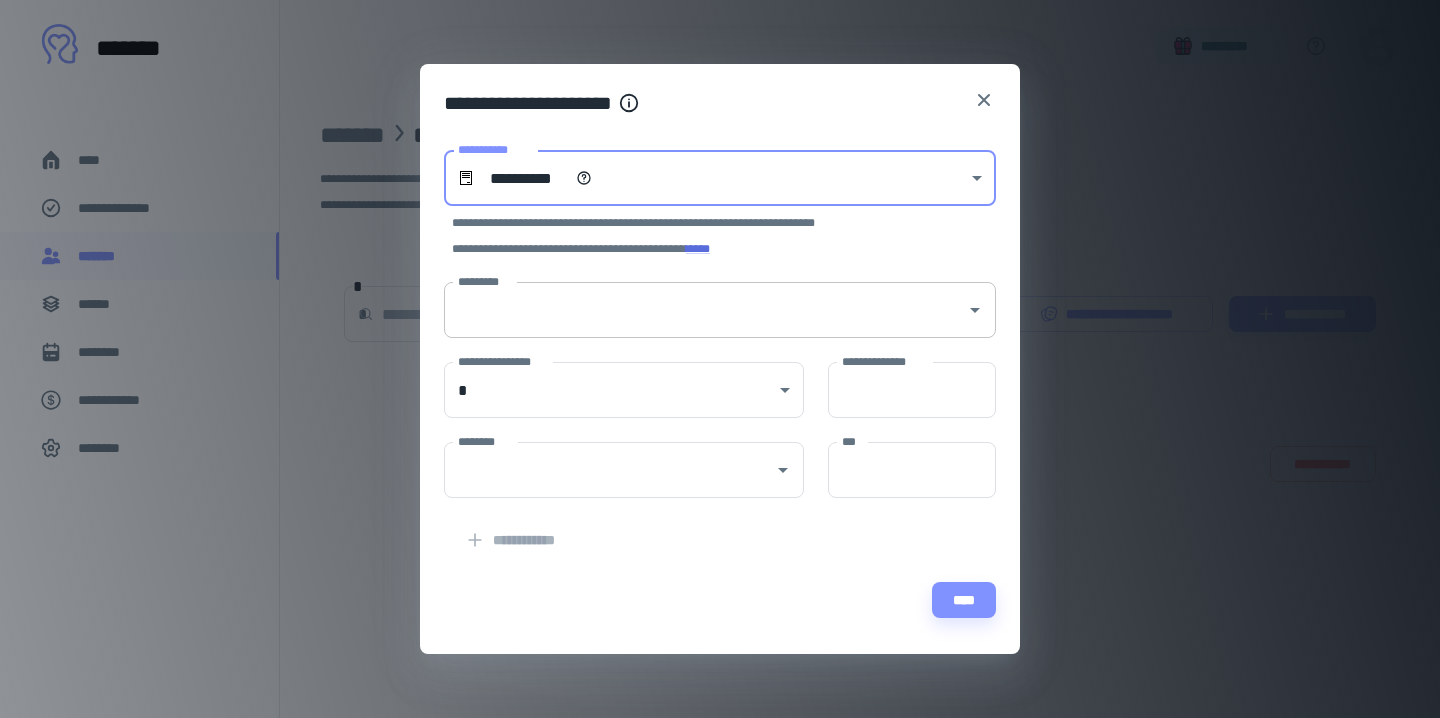 click on "*********" at bounding box center (705, 310) 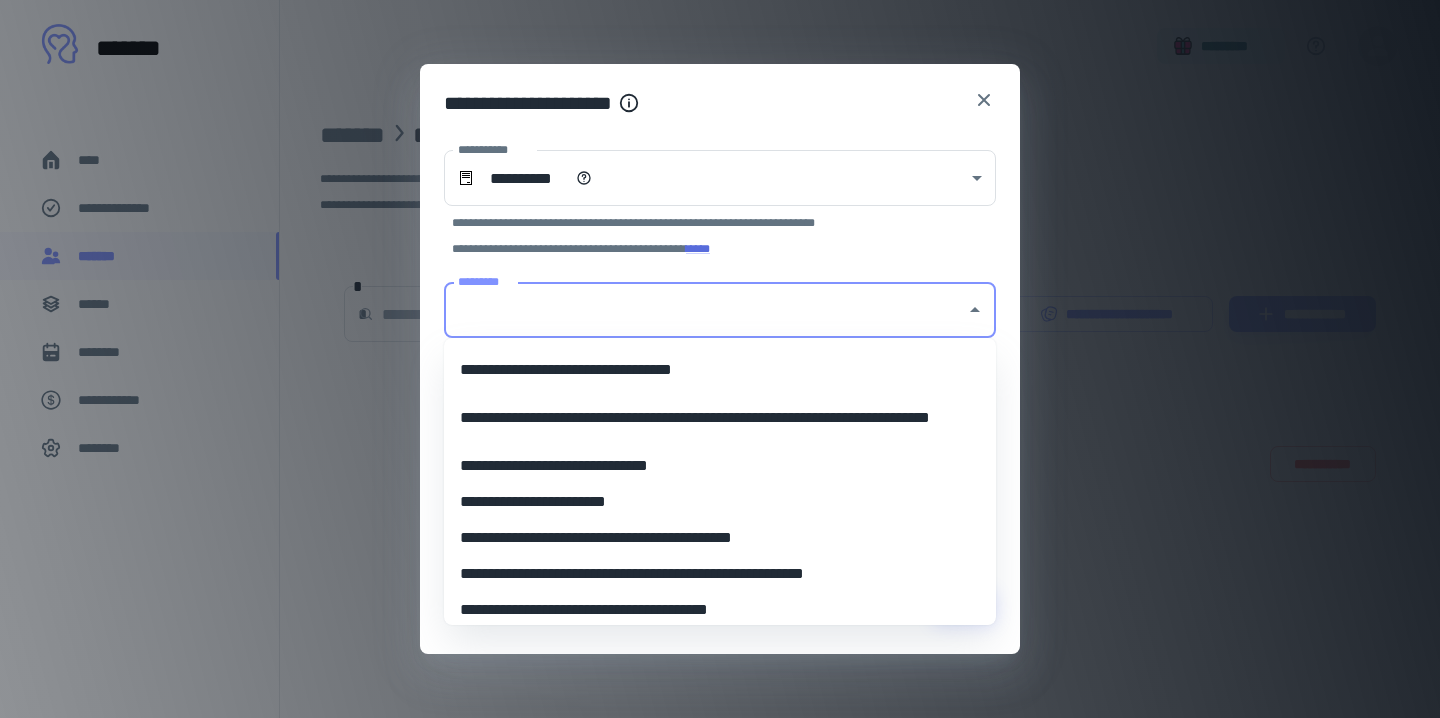 scroll, scrollTop: 9260, scrollLeft: 0, axis: vertical 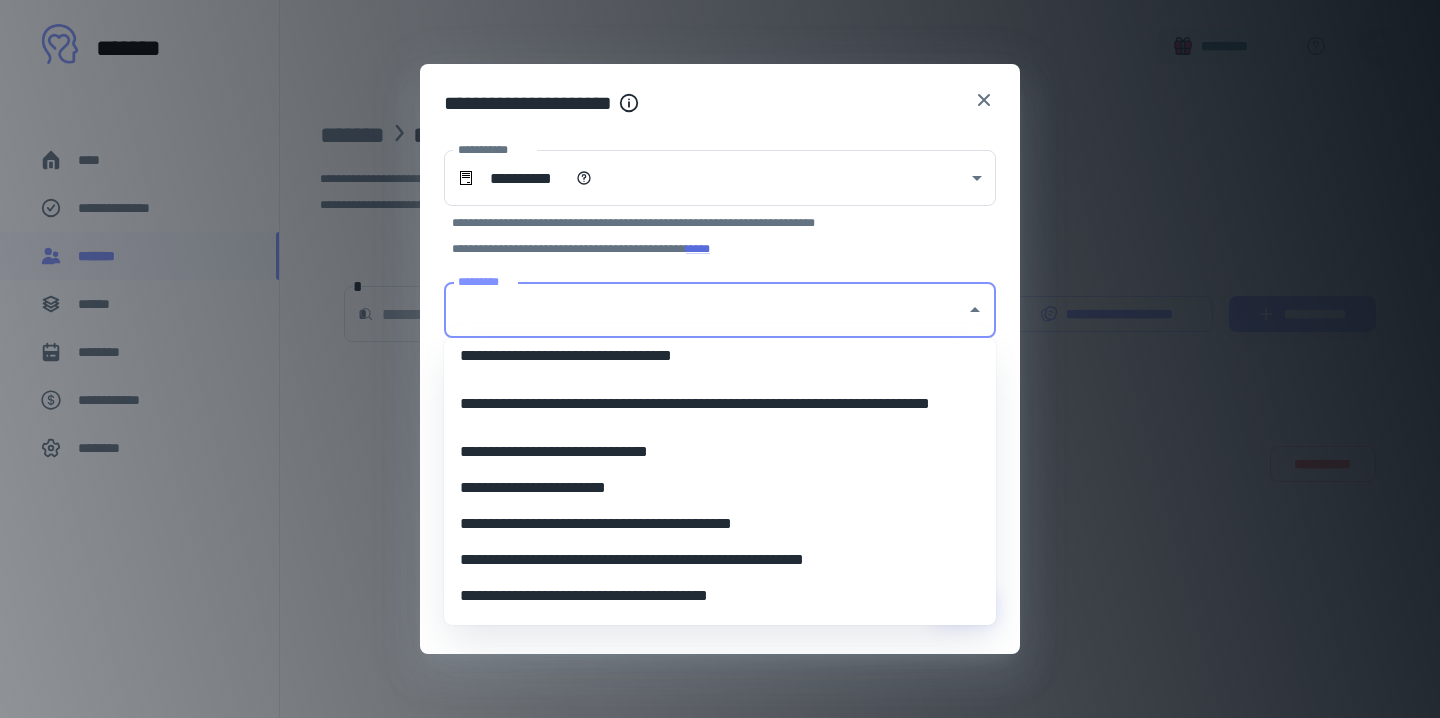 click on "**********" at bounding box center (708, 426) 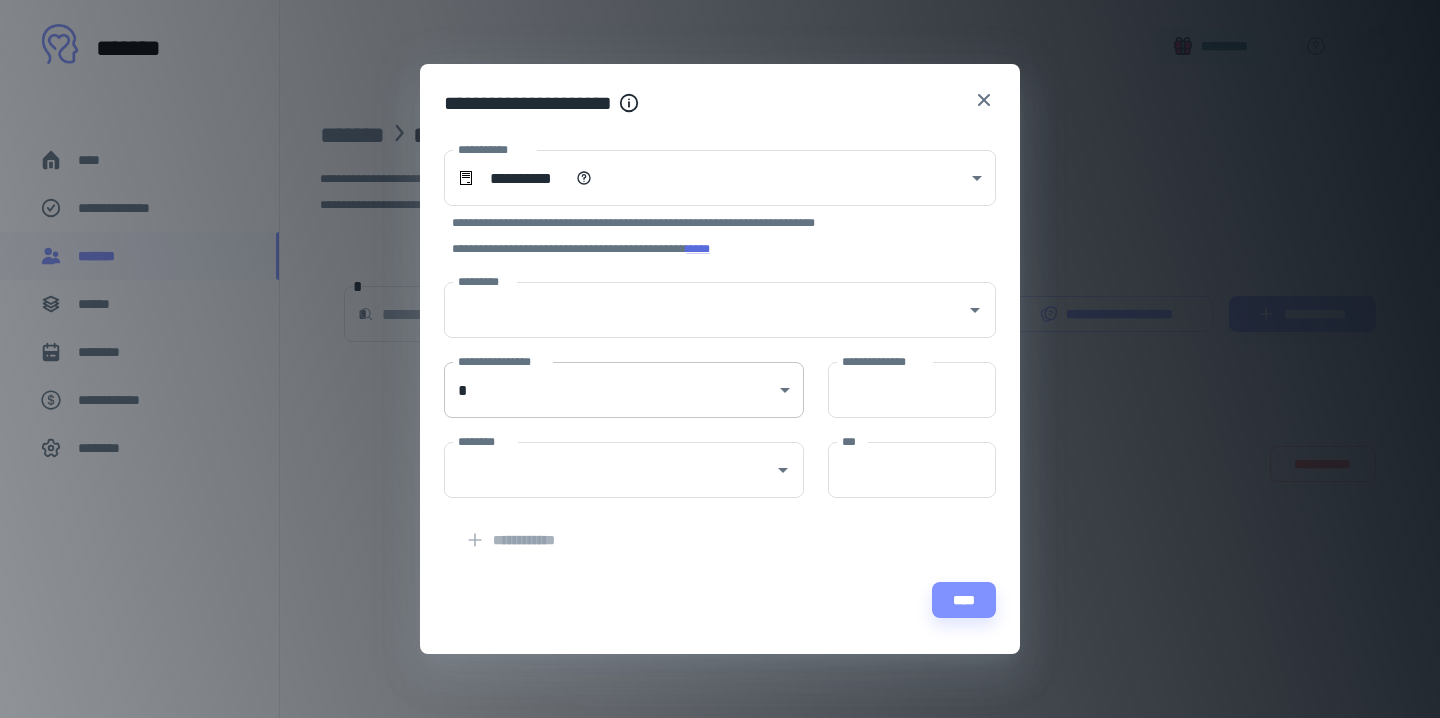 click on "**********" at bounding box center (720, 359) 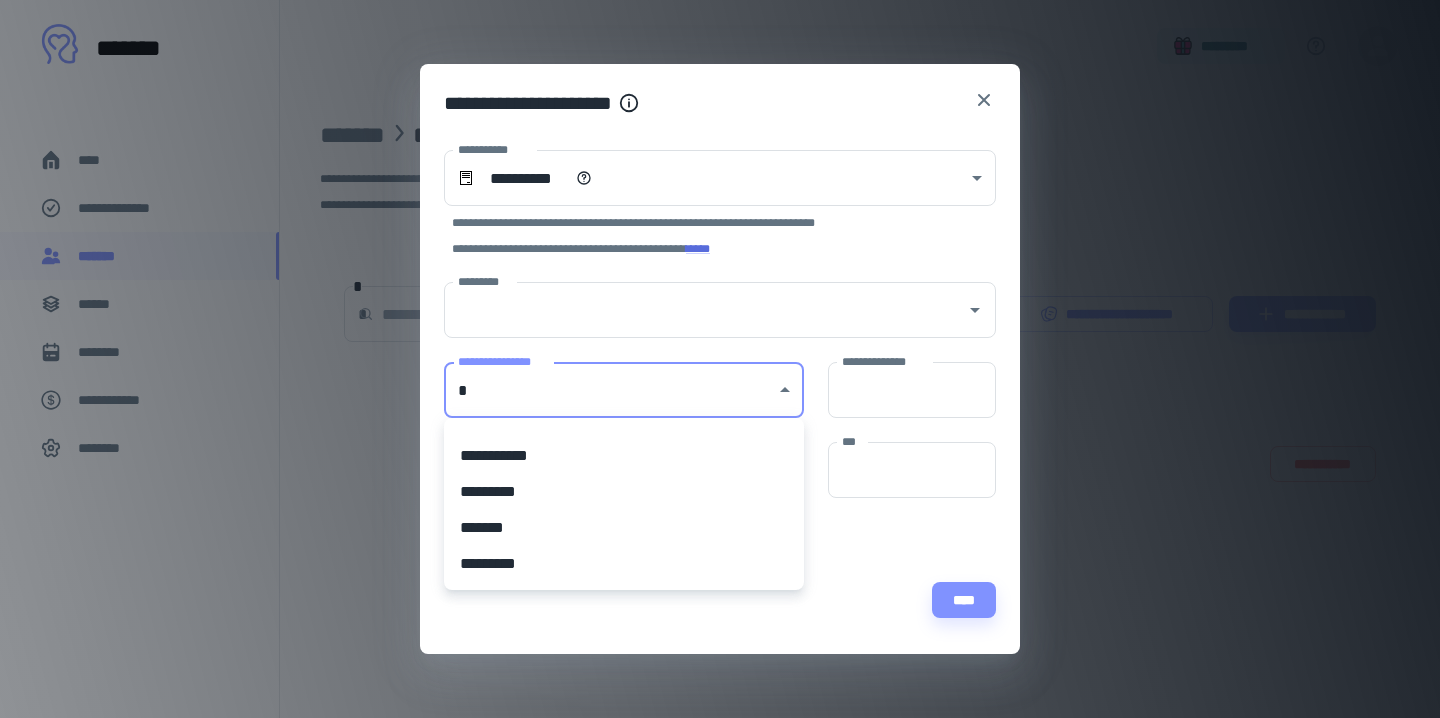 click on "*********" at bounding box center [624, 492] 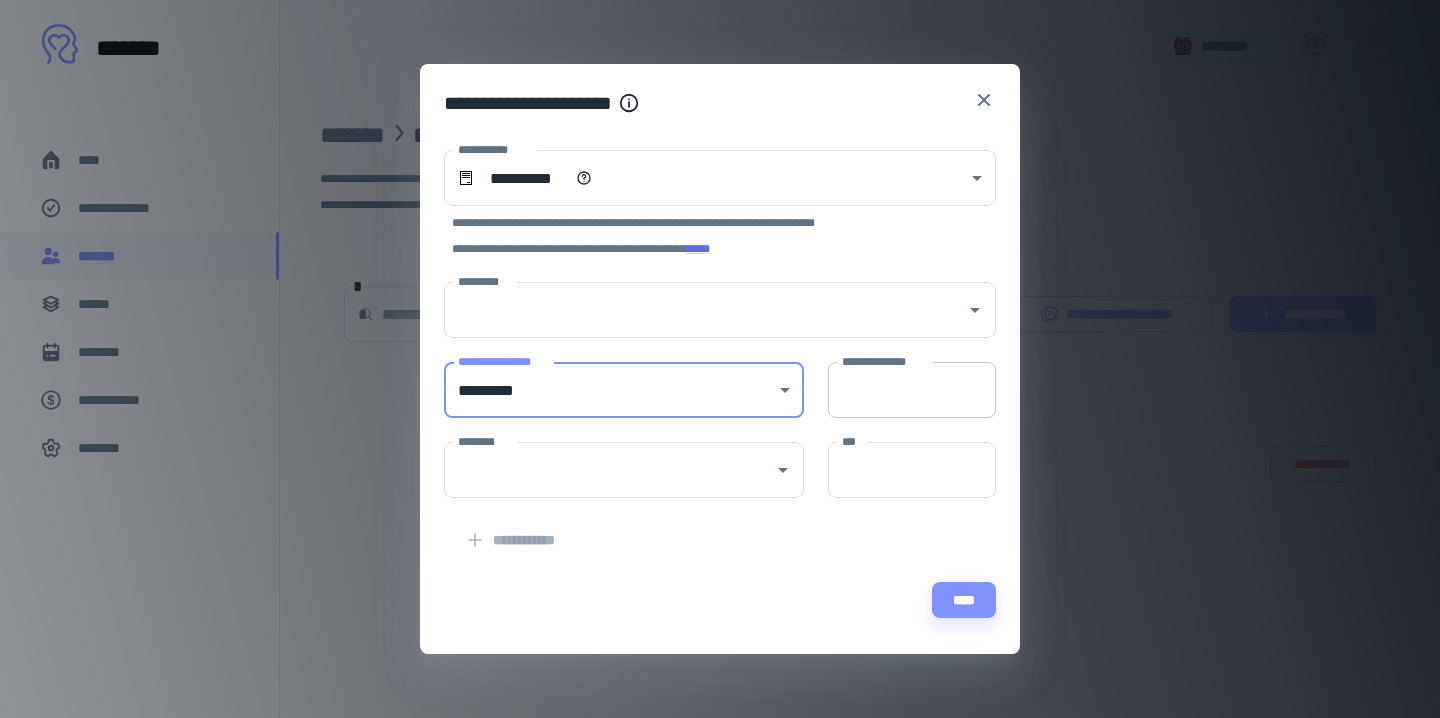 click on "**********" at bounding box center (912, 390) 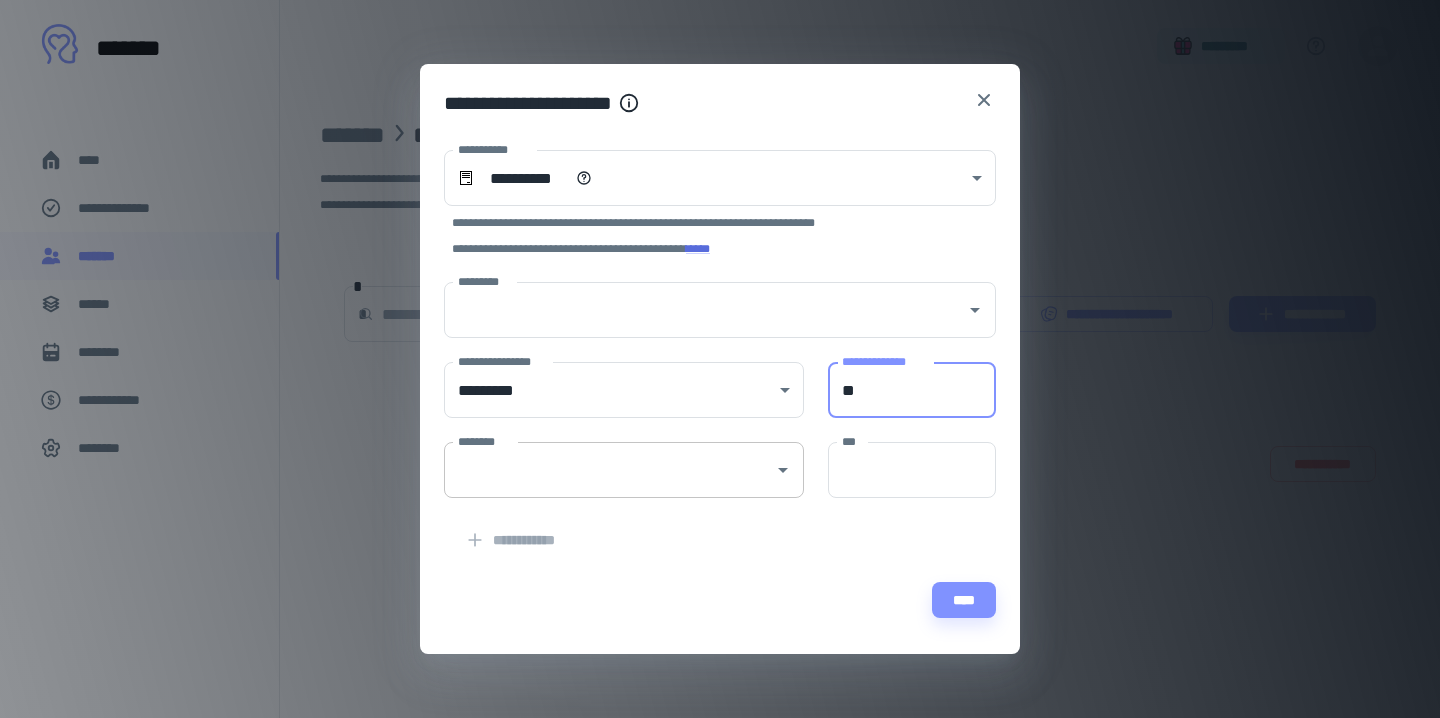 type on "**" 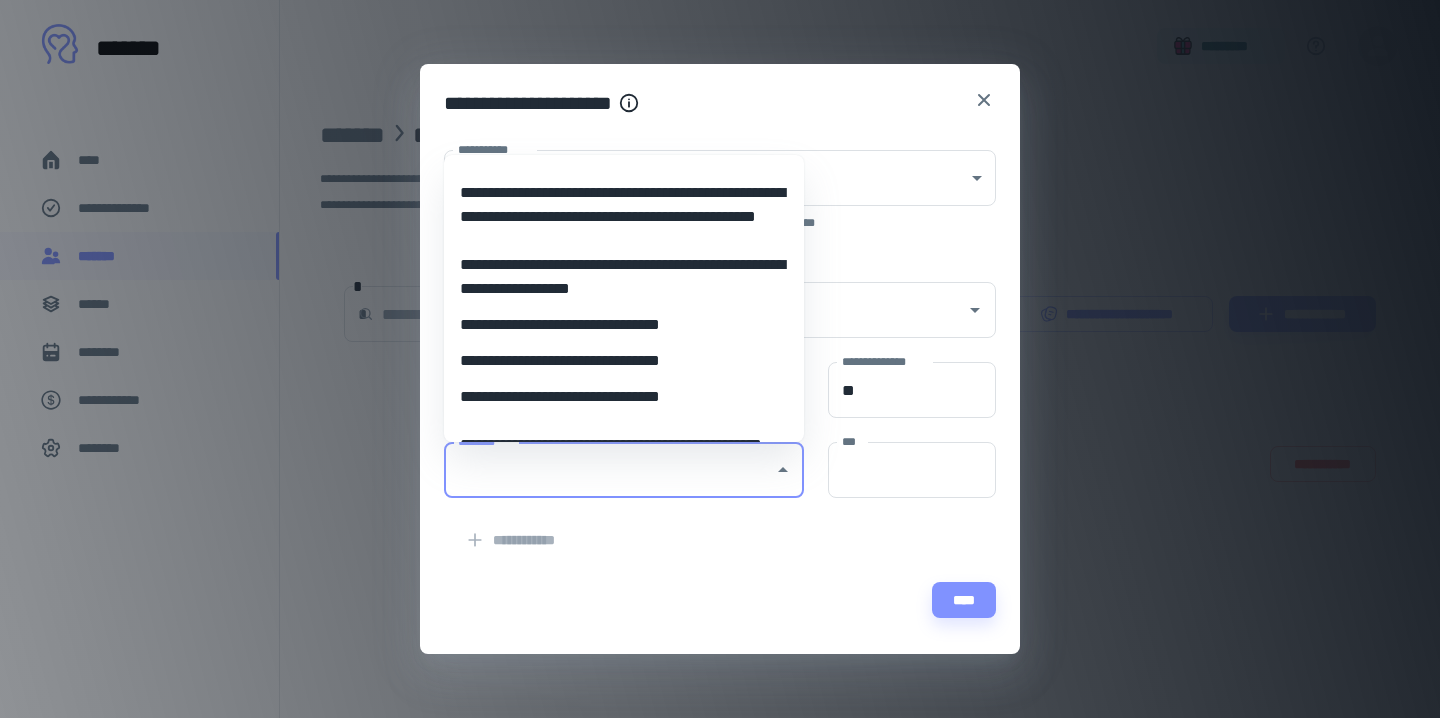 click on "**********" at bounding box center (624, 205) 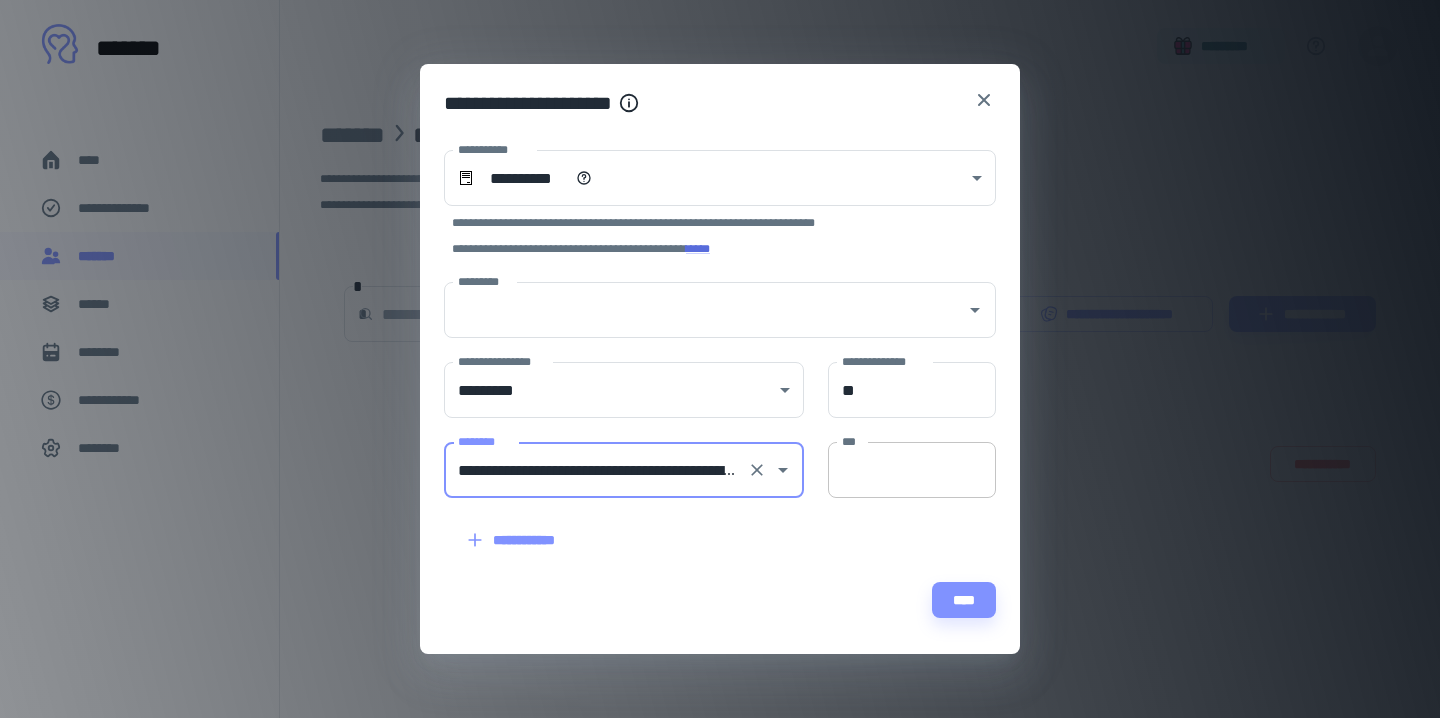 click on "***" at bounding box center [912, 470] 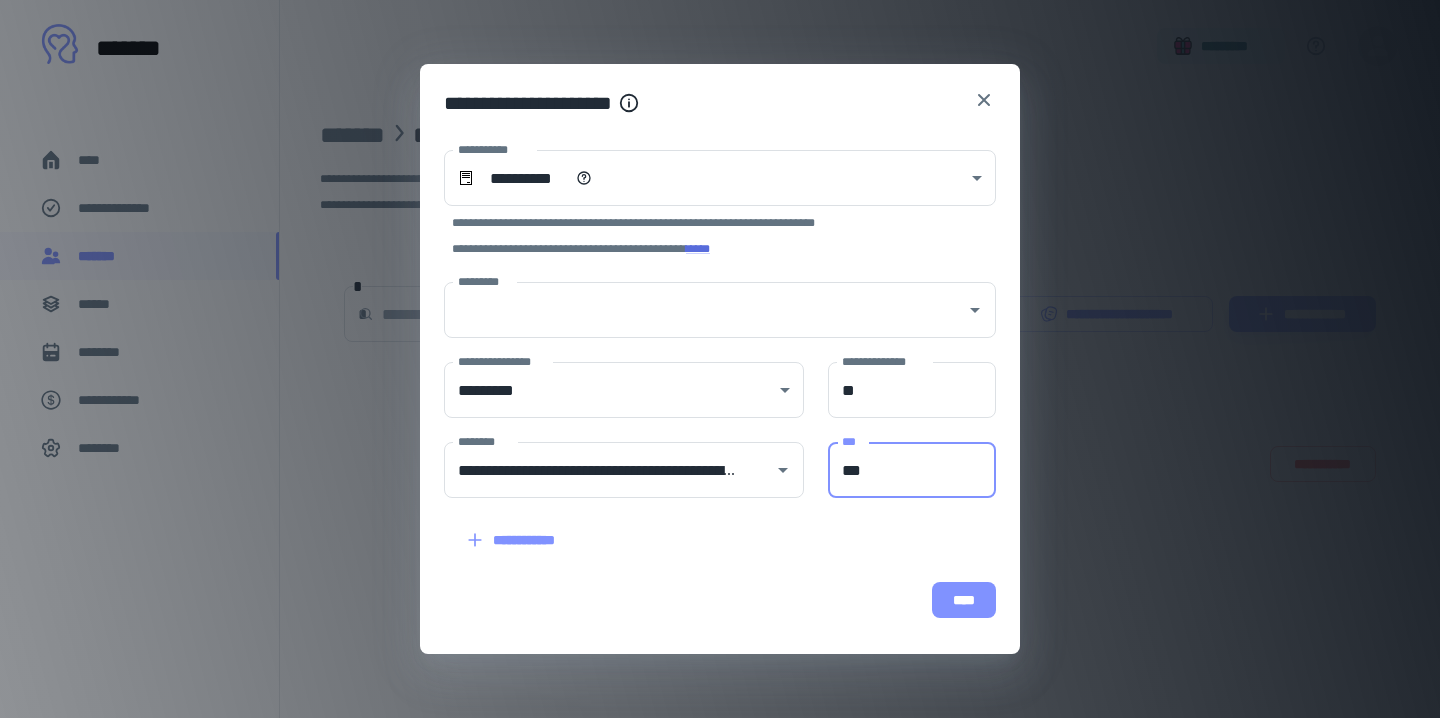 type on "***" 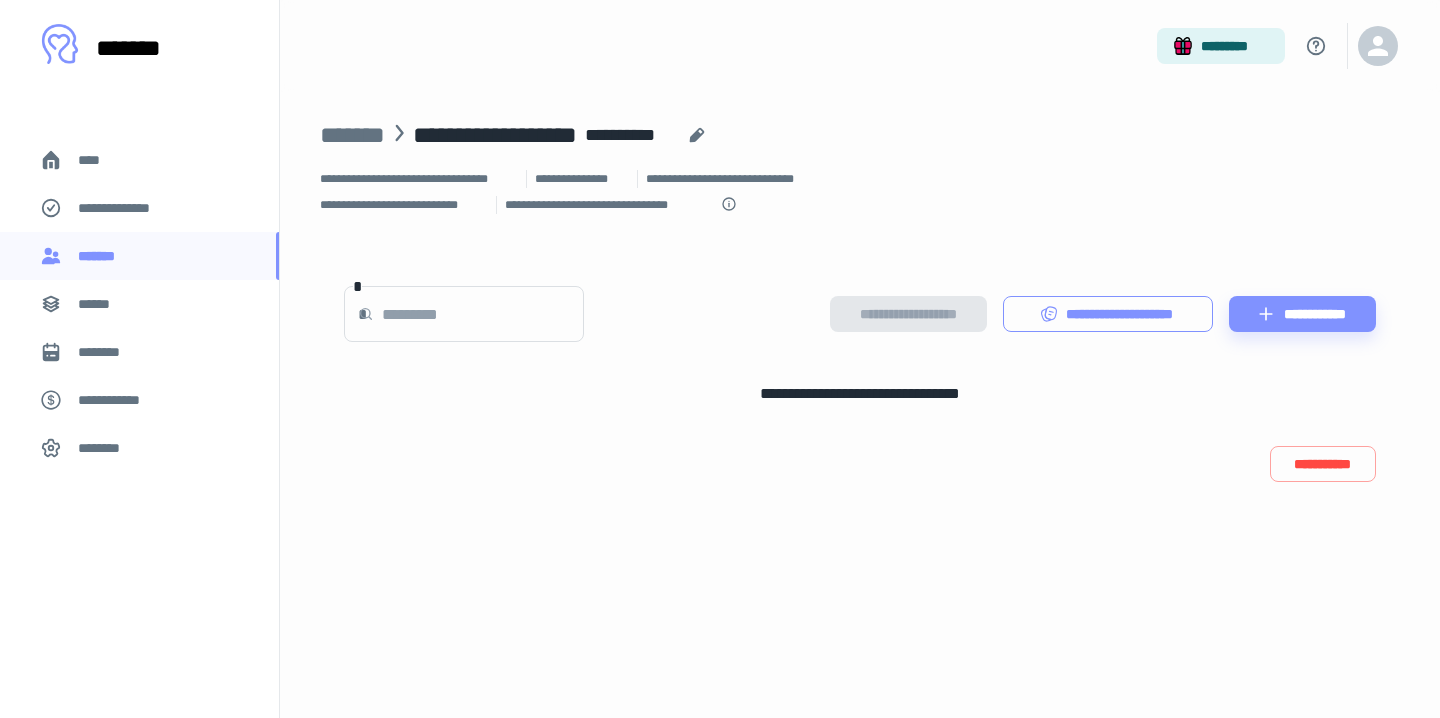 click on "**********" at bounding box center (1108, 314) 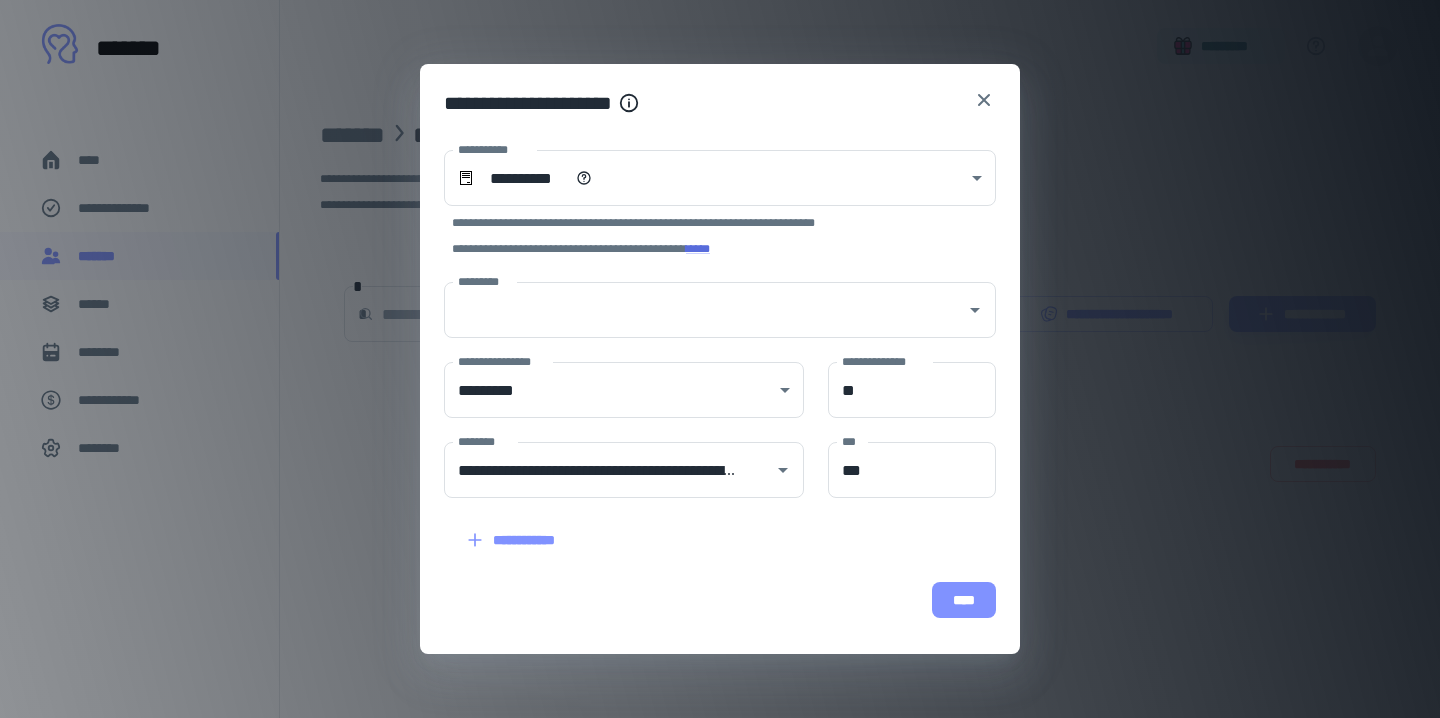 click on "****" at bounding box center (964, 600) 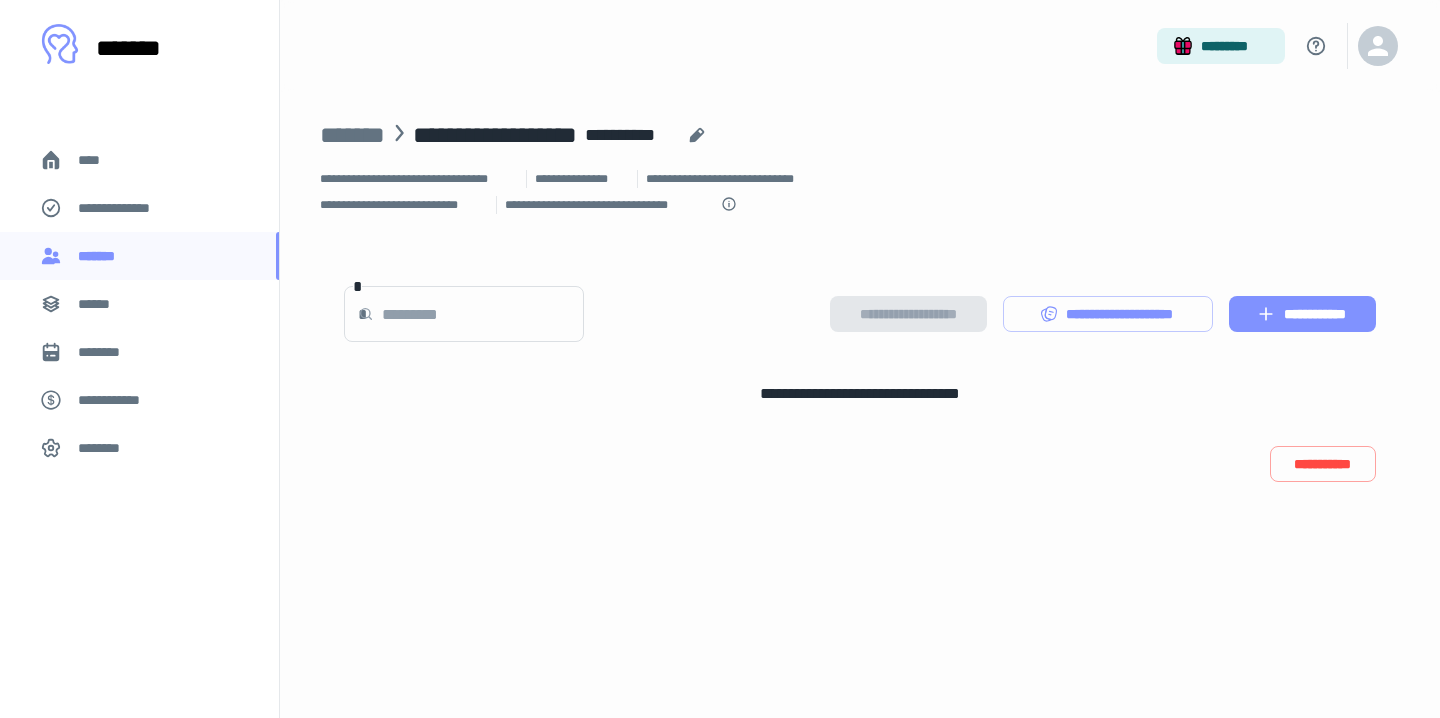 click on "**********" at bounding box center (1302, 314) 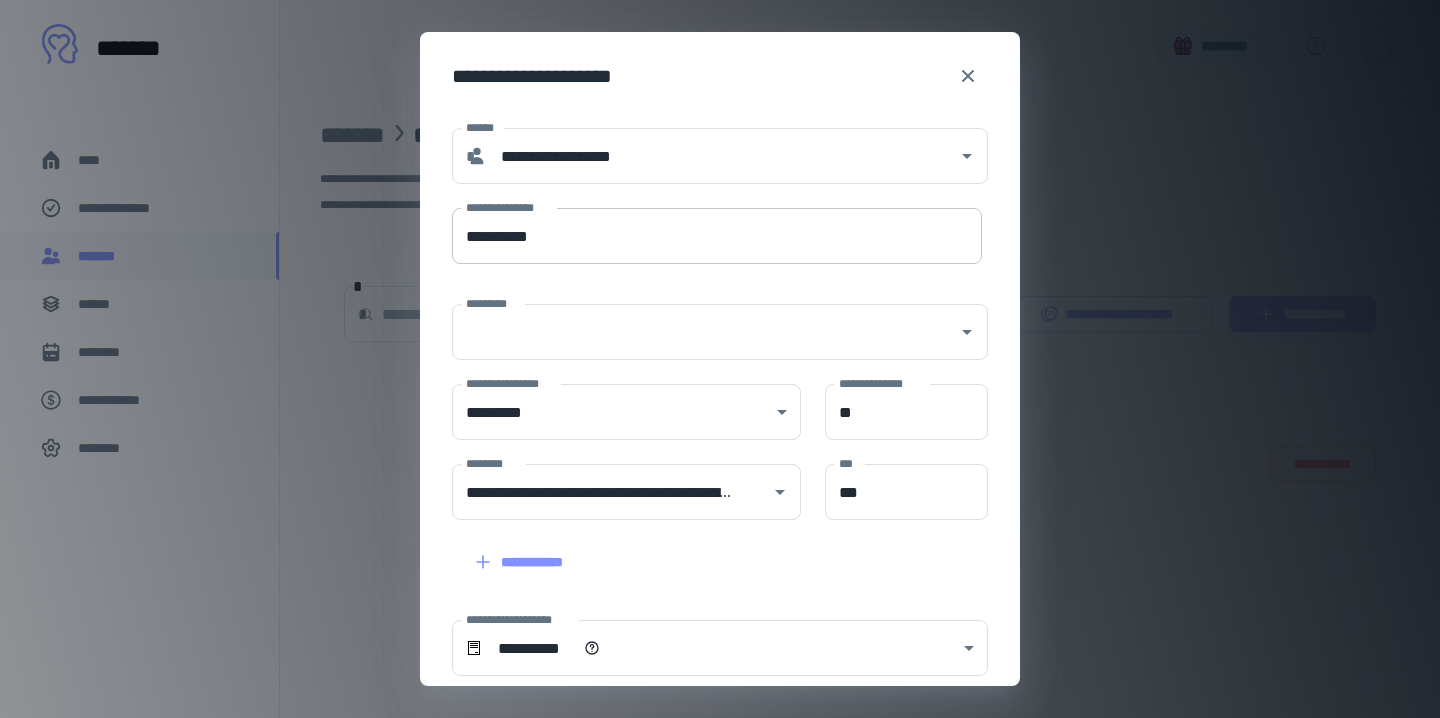 click on "**********" at bounding box center (717, 236) 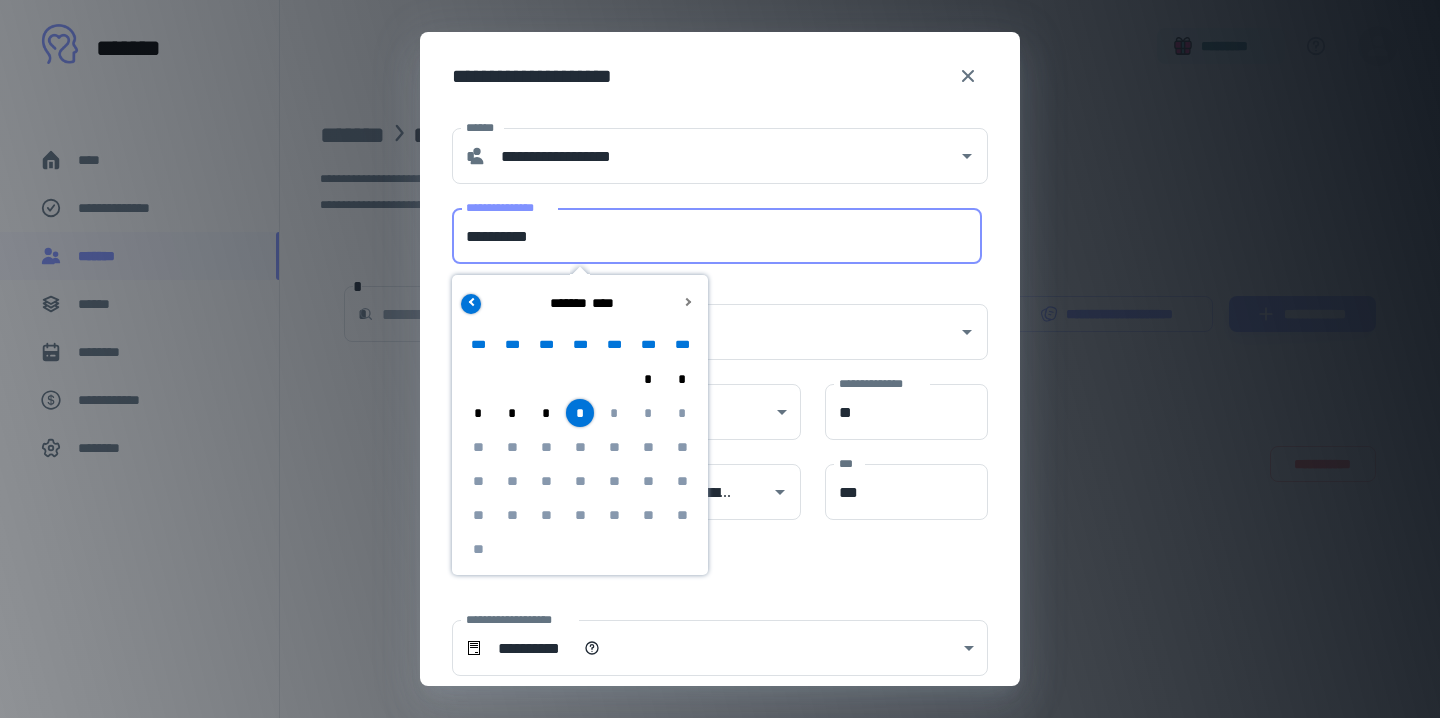 click at bounding box center (471, 304) 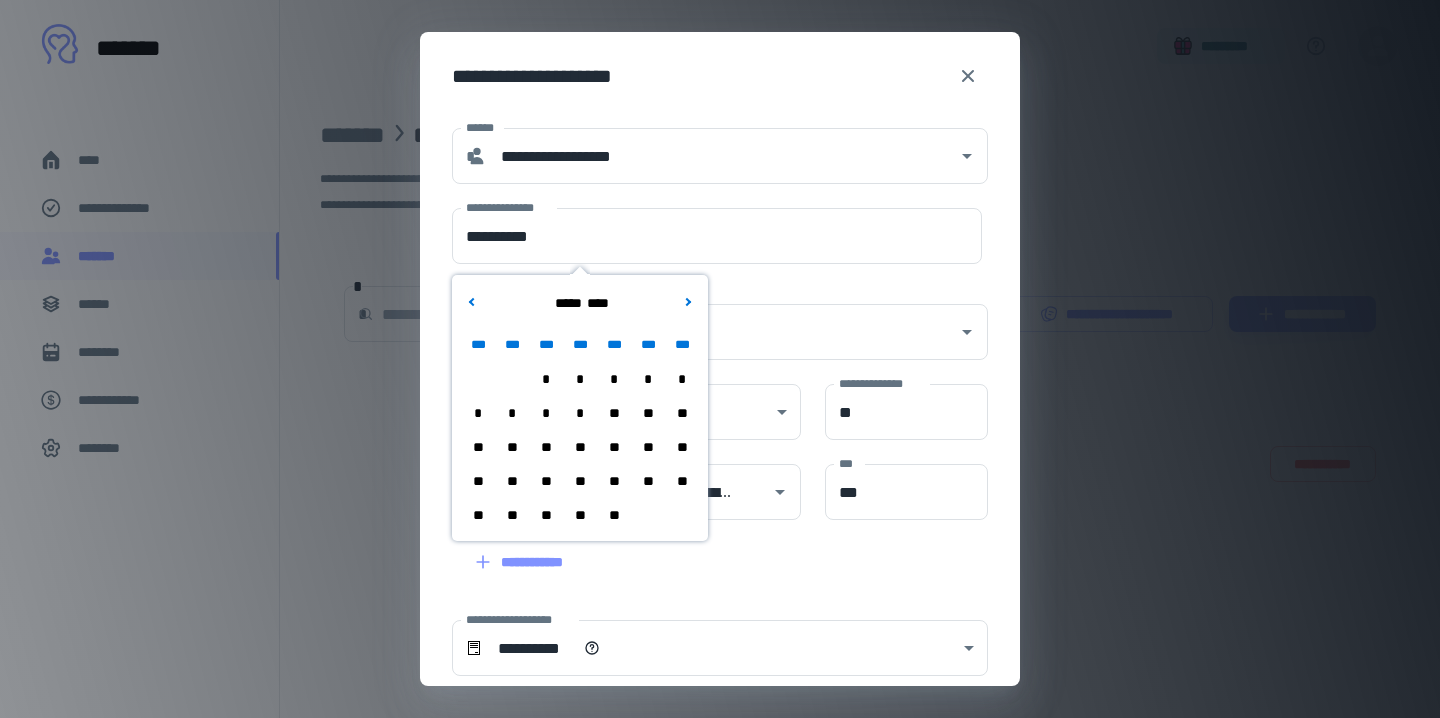 click on "**" at bounding box center [614, 447] 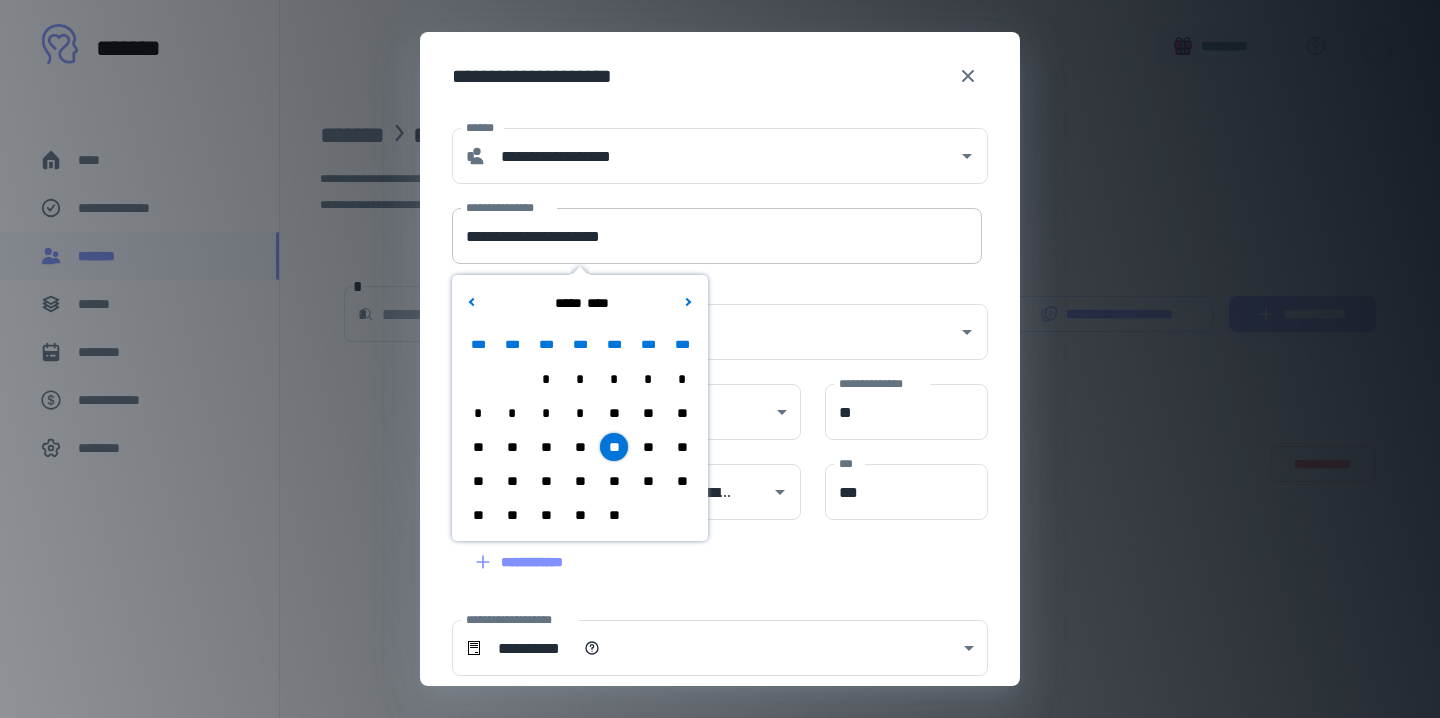 click on "**********" at bounding box center [717, 236] 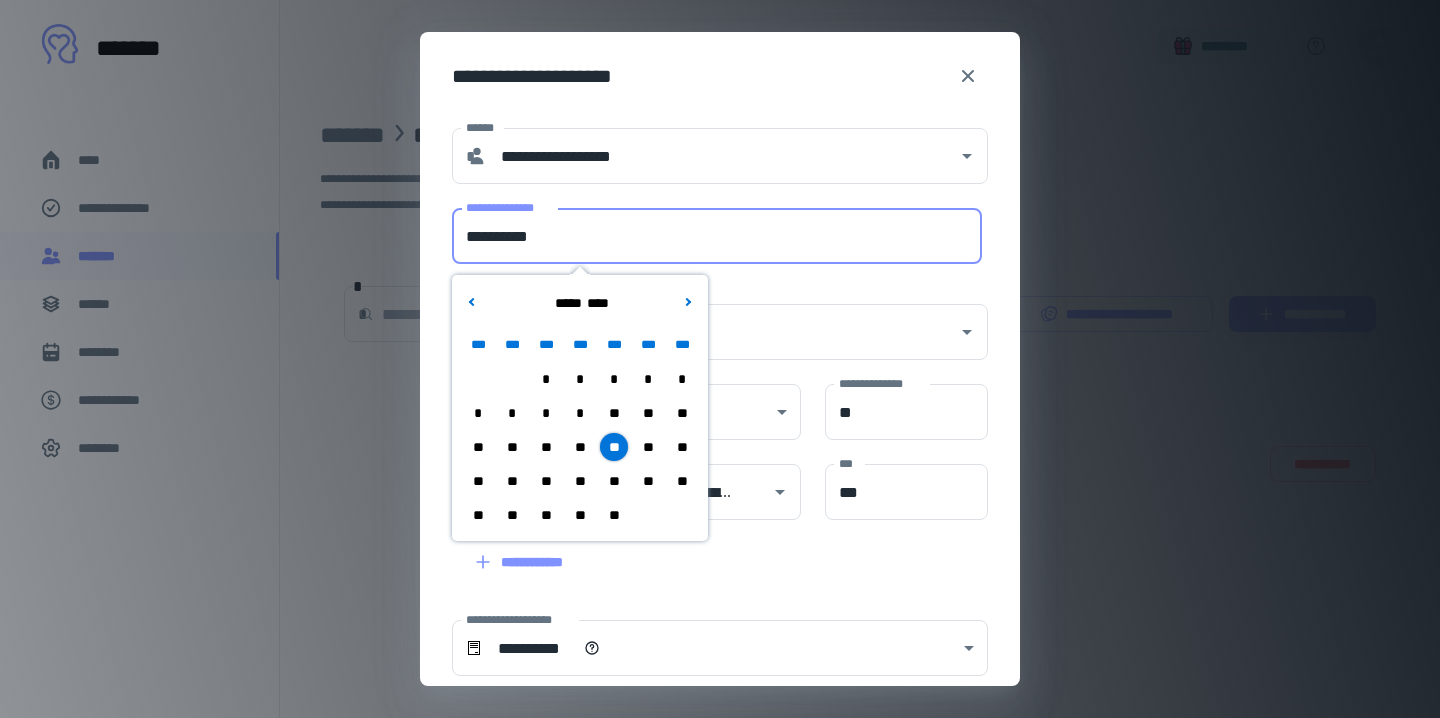 type on "**********" 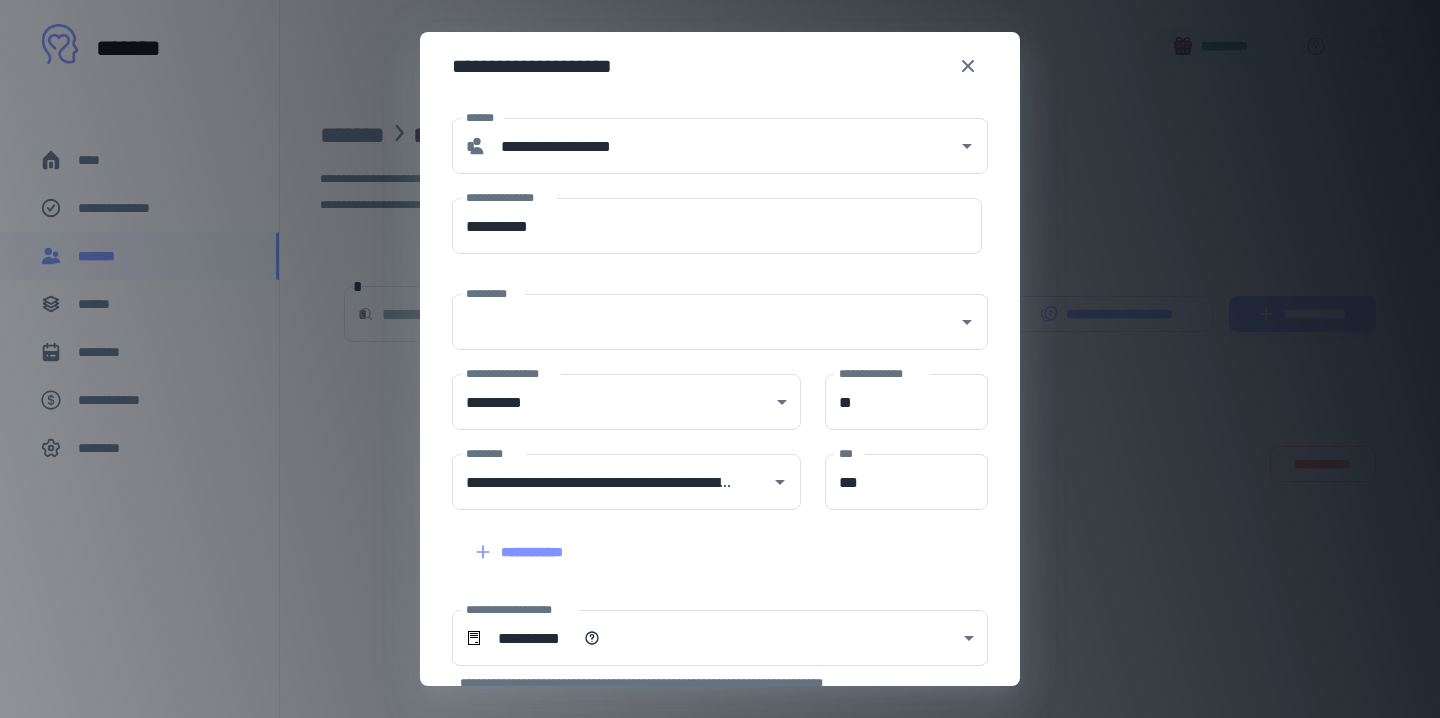 scroll, scrollTop: 0, scrollLeft: 0, axis: both 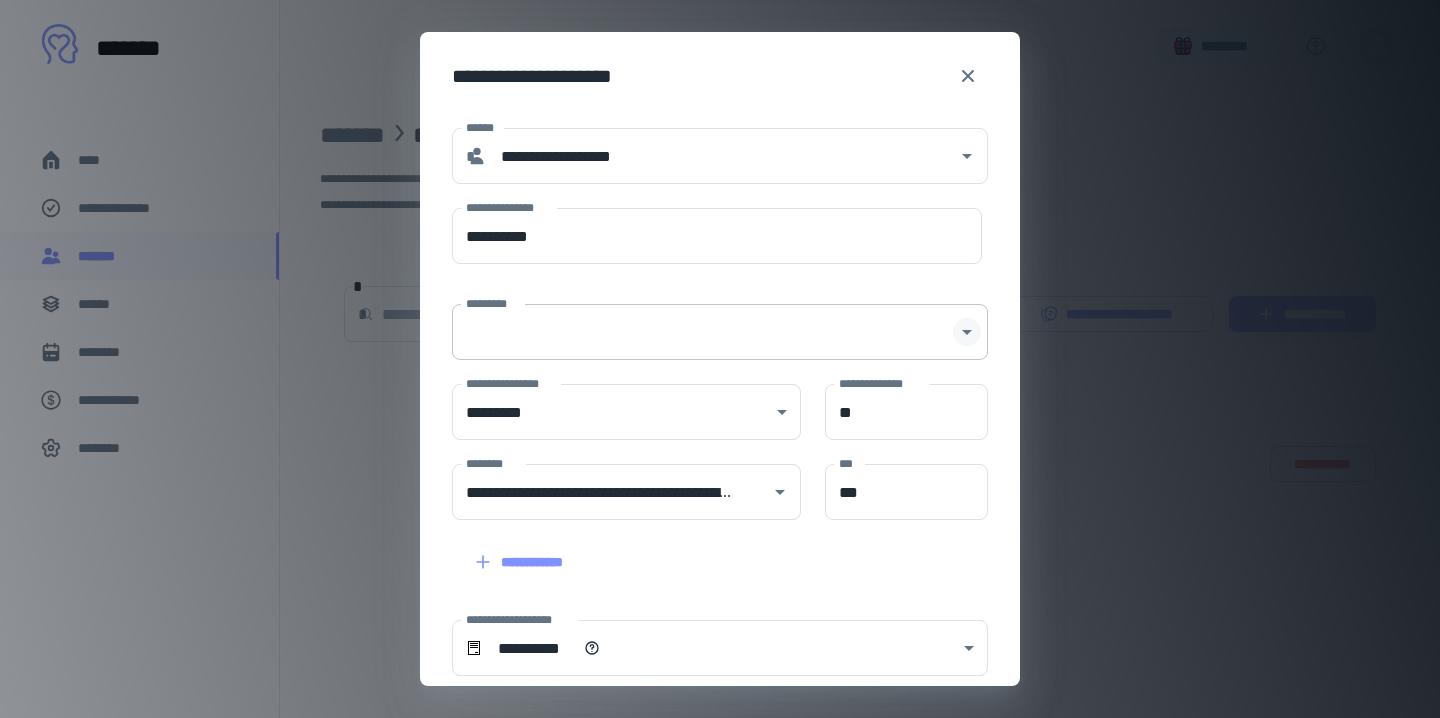 click 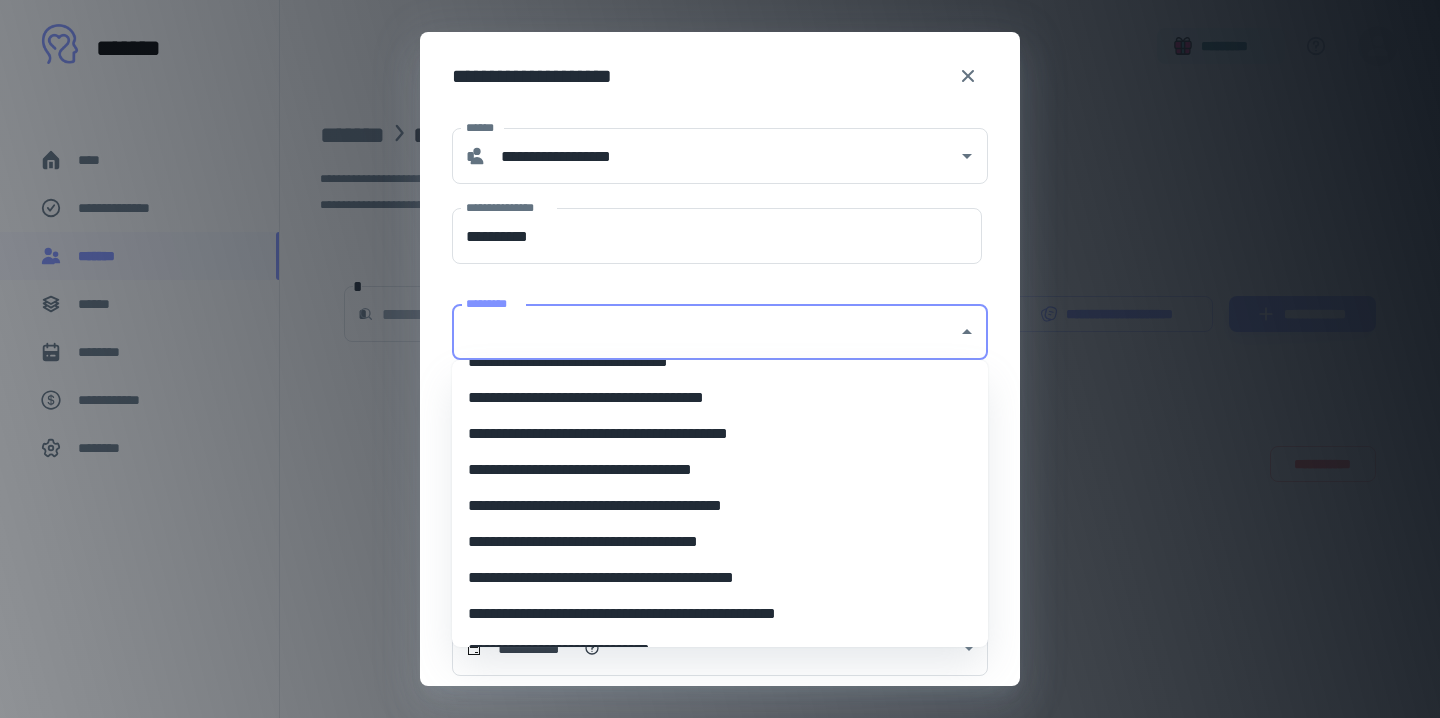 scroll, scrollTop: 4589, scrollLeft: 0, axis: vertical 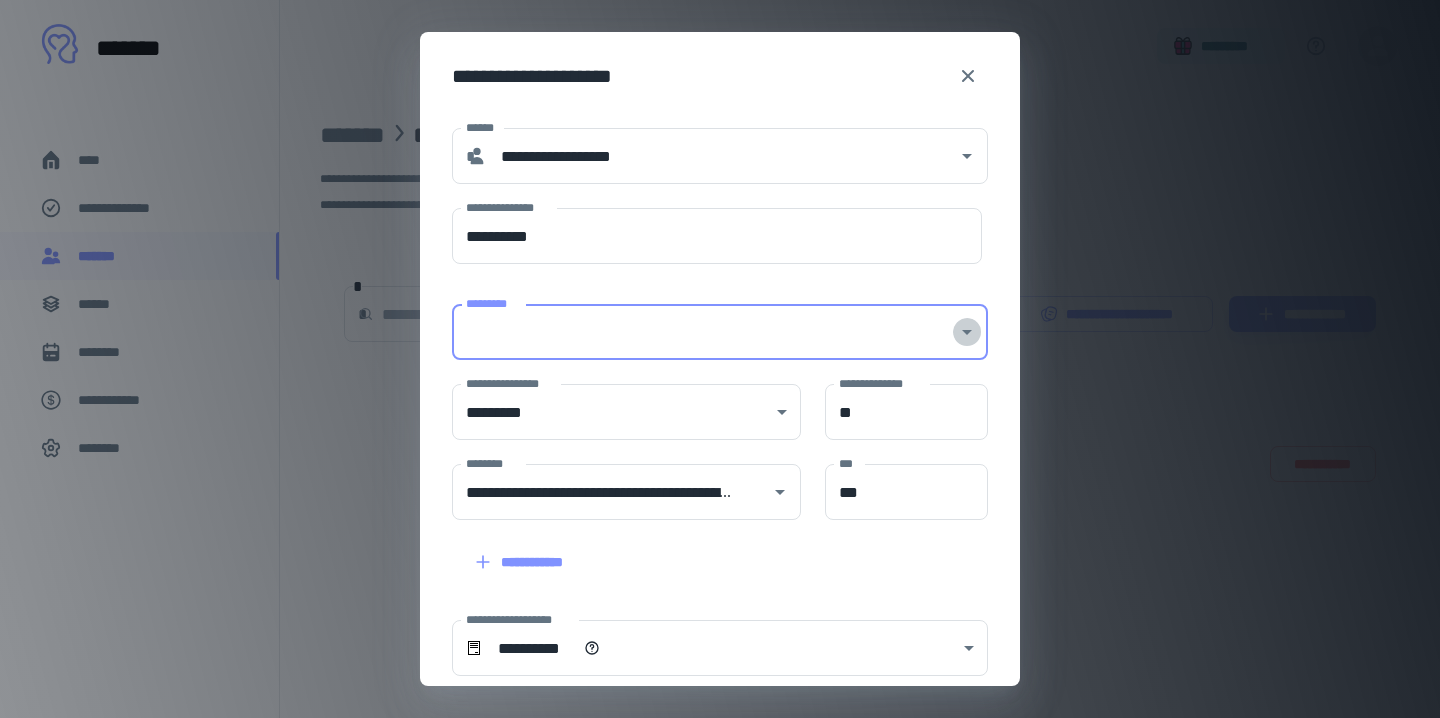 click 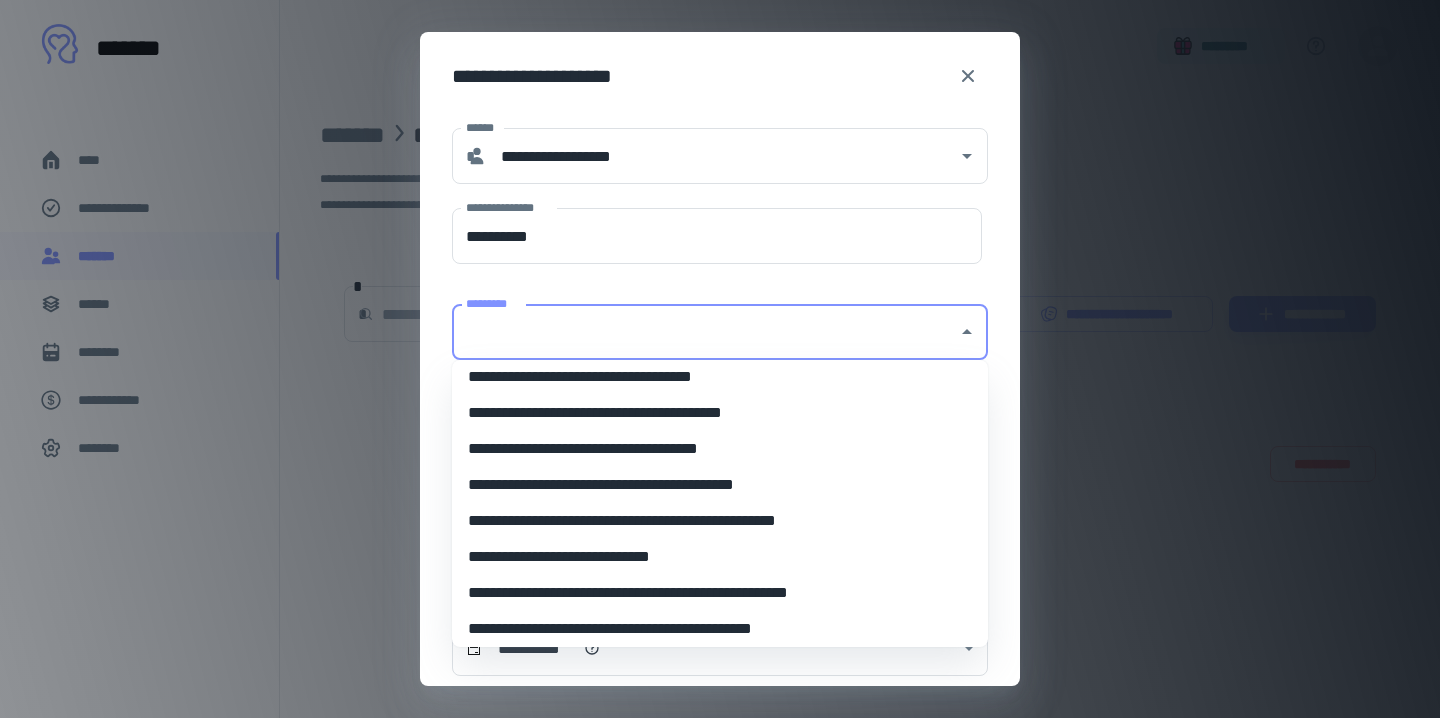 scroll, scrollTop: 4682, scrollLeft: 0, axis: vertical 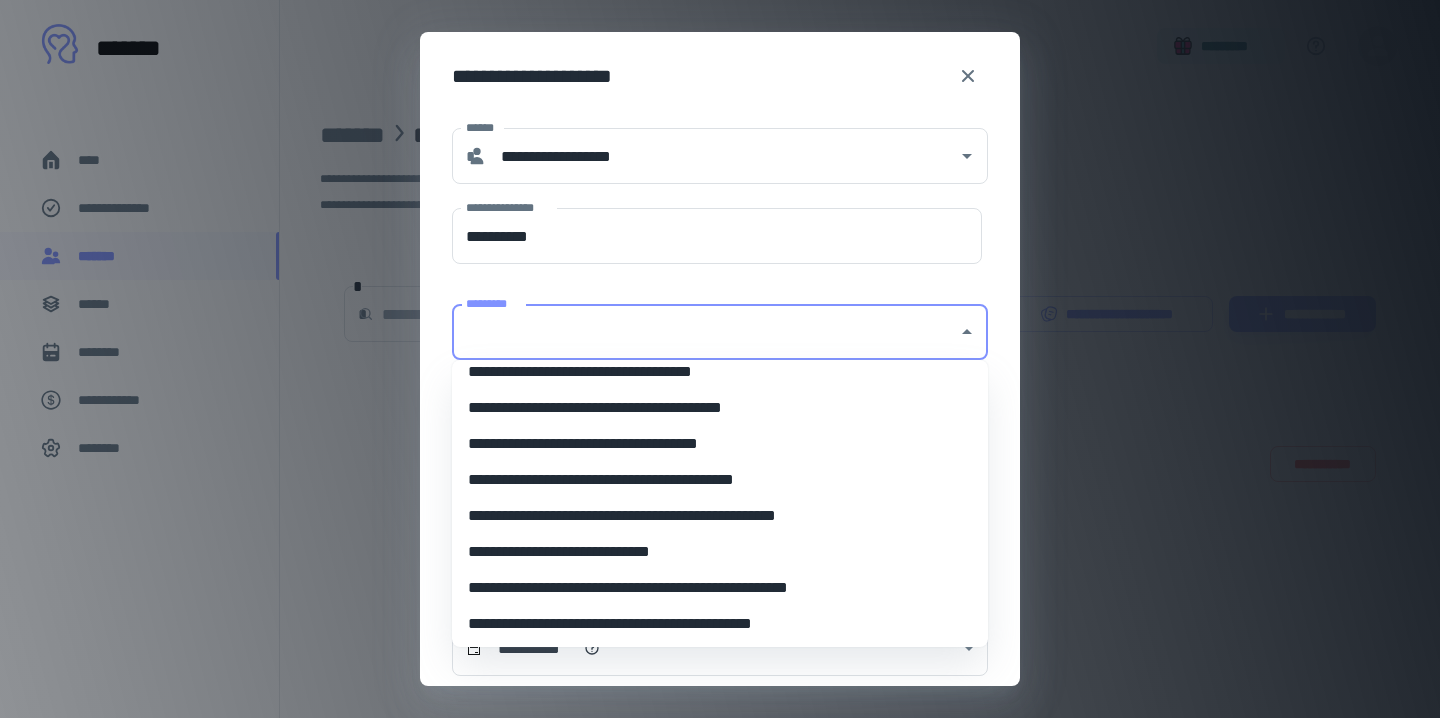 click on "**********" at bounding box center [720, 408] 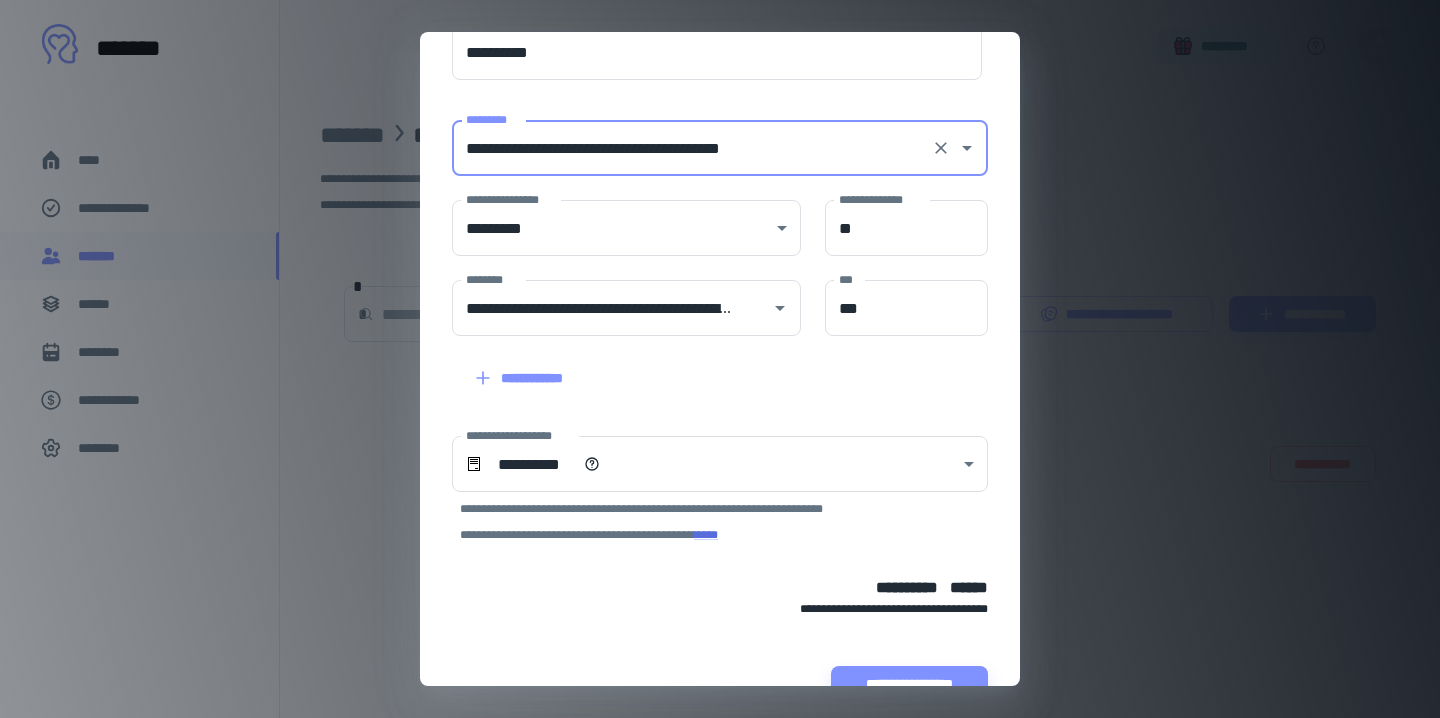 scroll, scrollTop: 192, scrollLeft: 0, axis: vertical 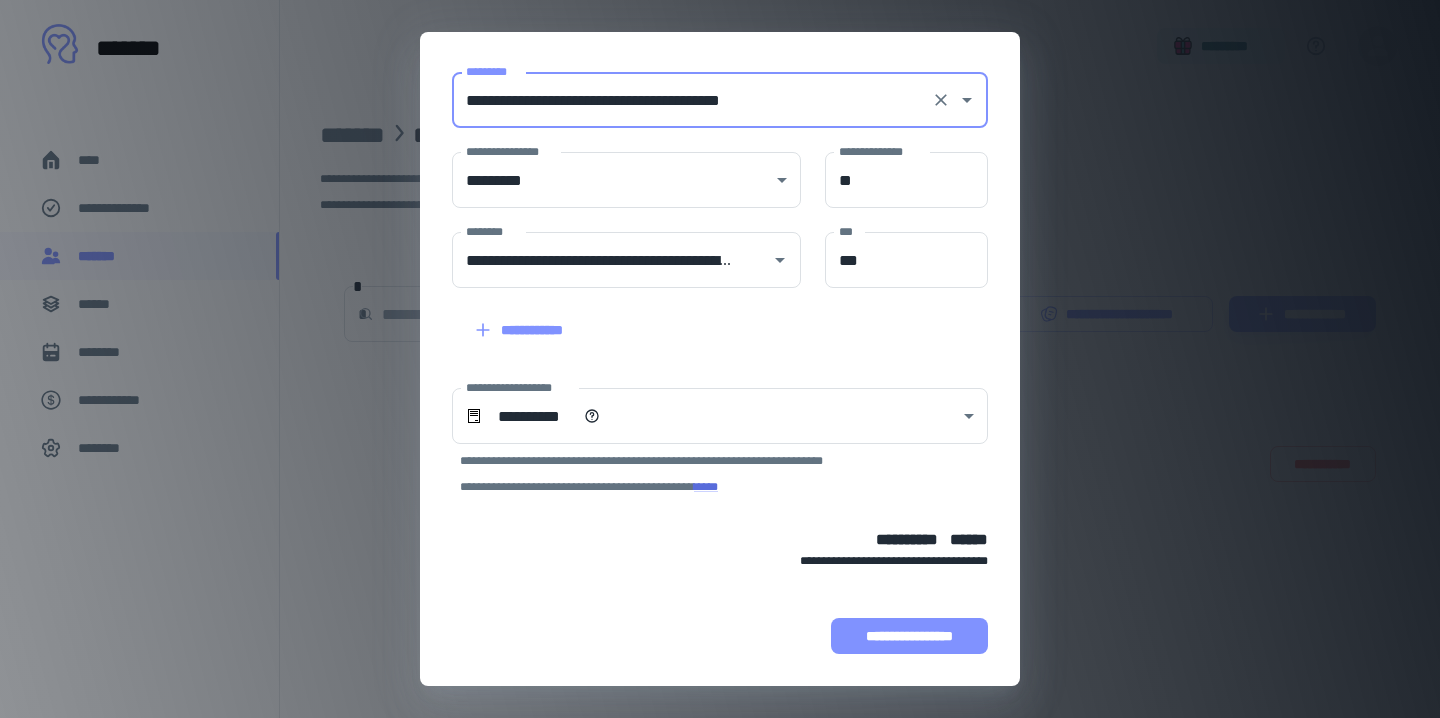 click on "**********" at bounding box center [909, 636] 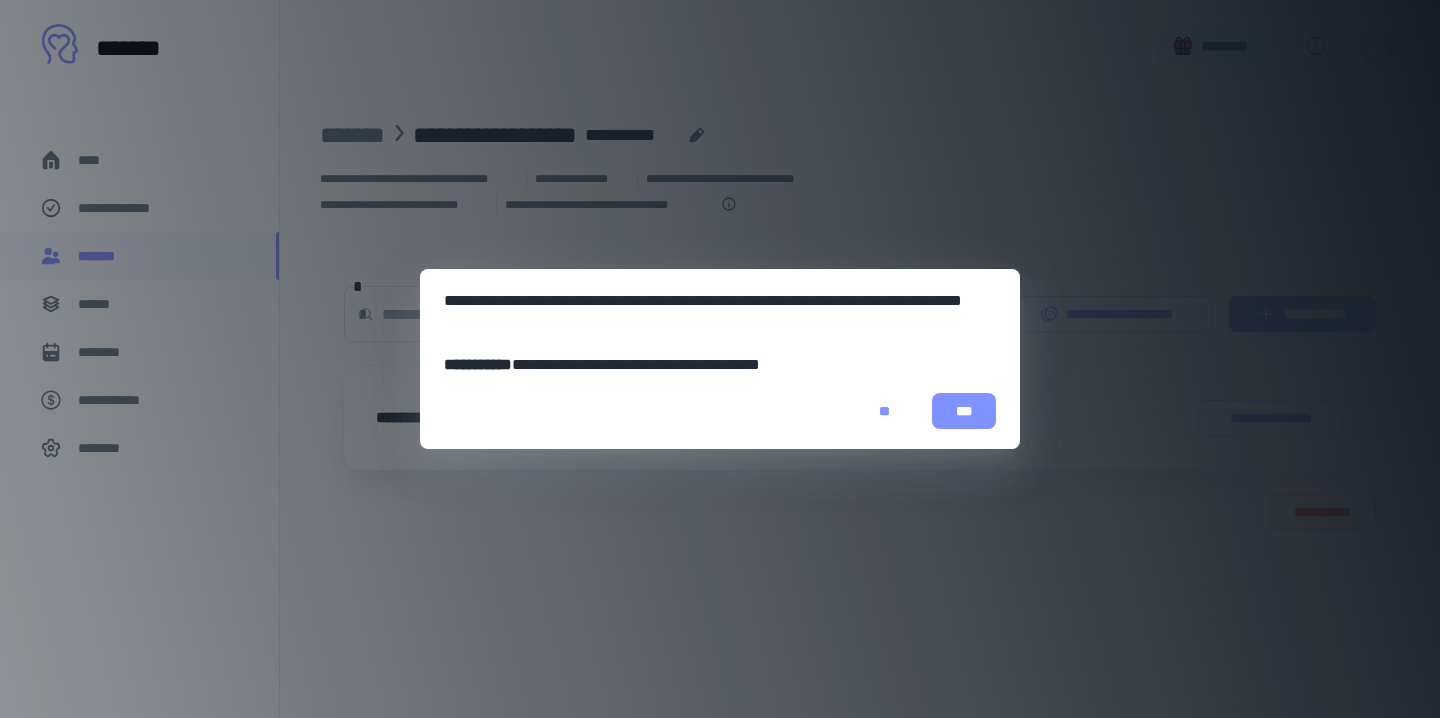 click on "***" at bounding box center [964, 411] 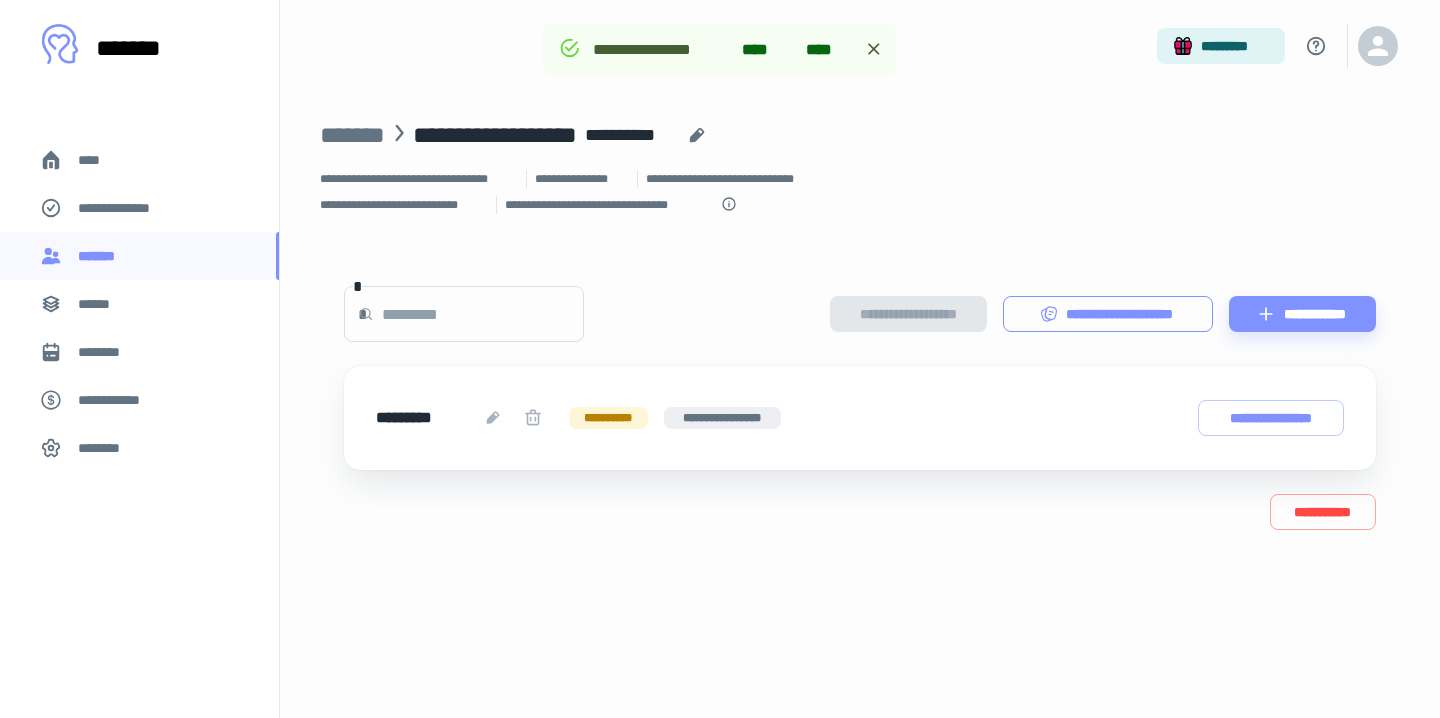 click on "**********" at bounding box center [1108, 314] 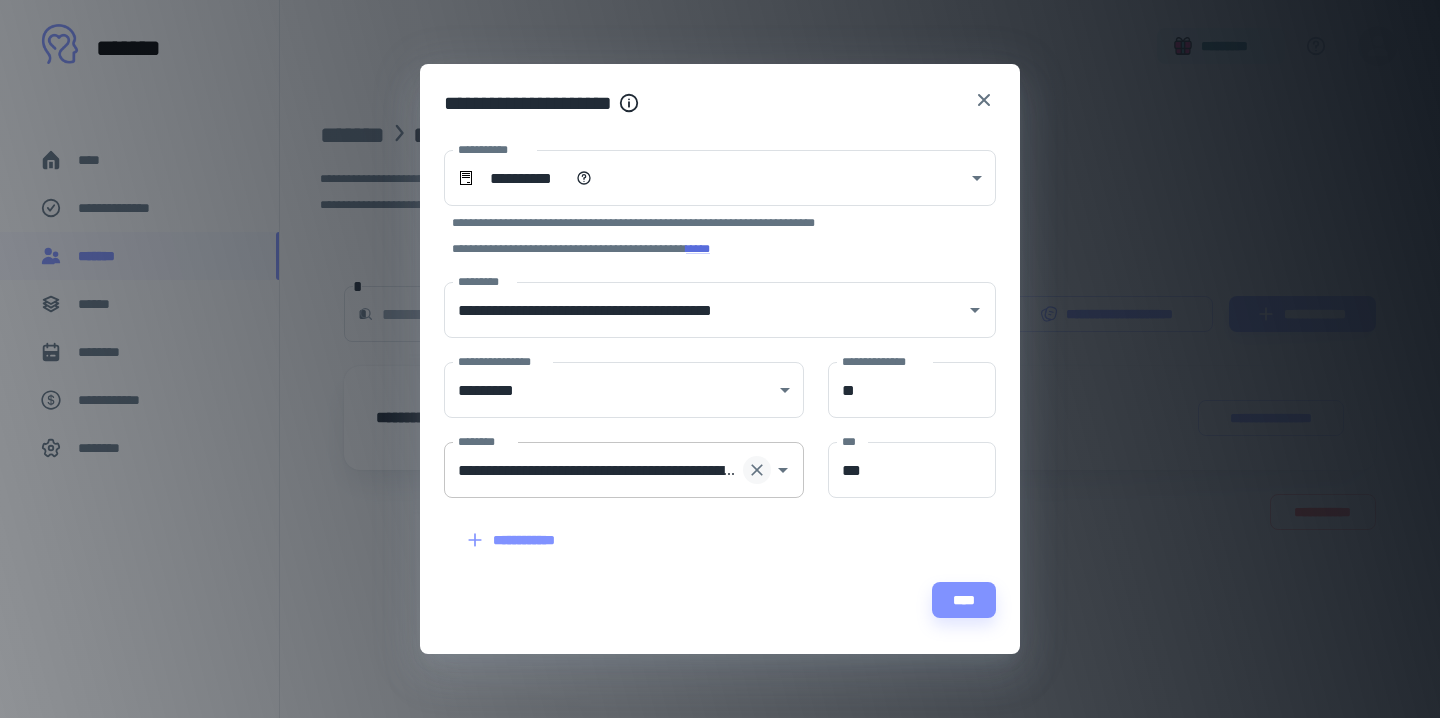 click at bounding box center [757, 470] 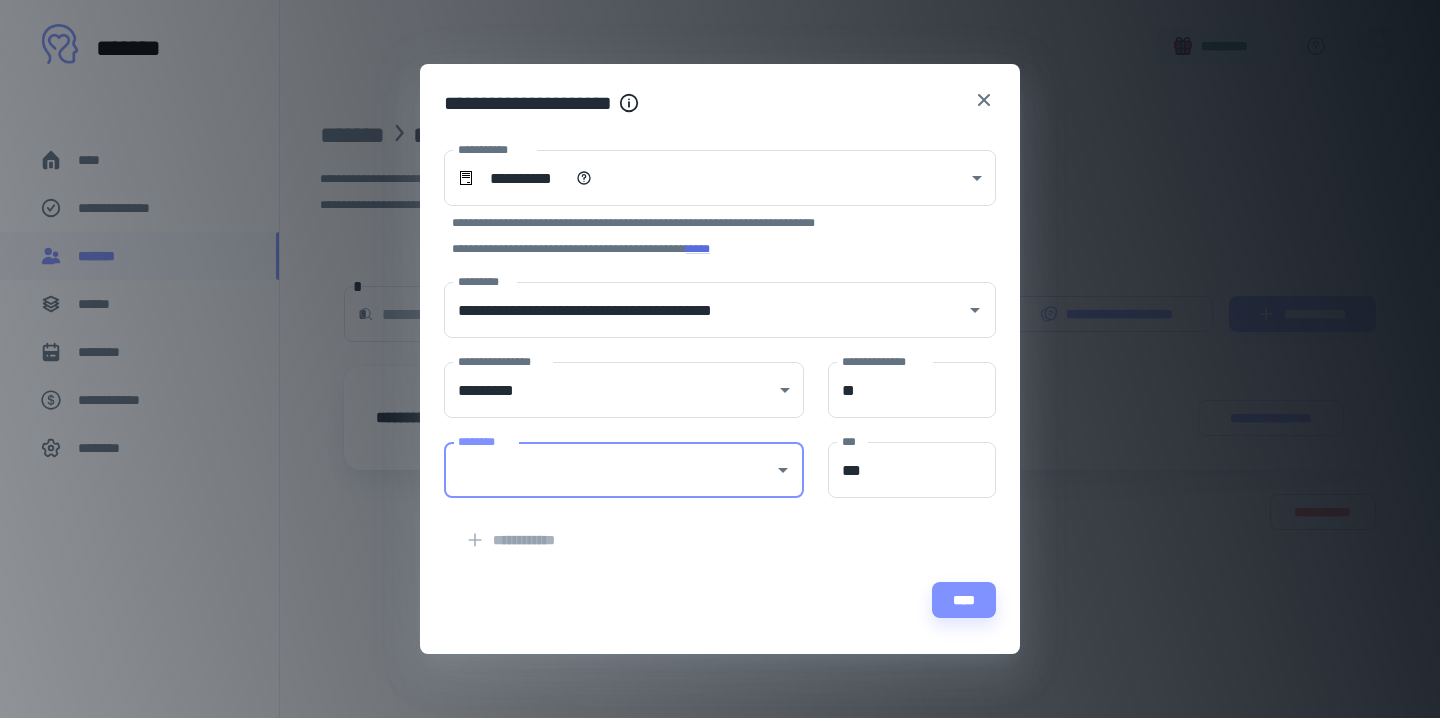 scroll, scrollTop: 0, scrollLeft: 0, axis: both 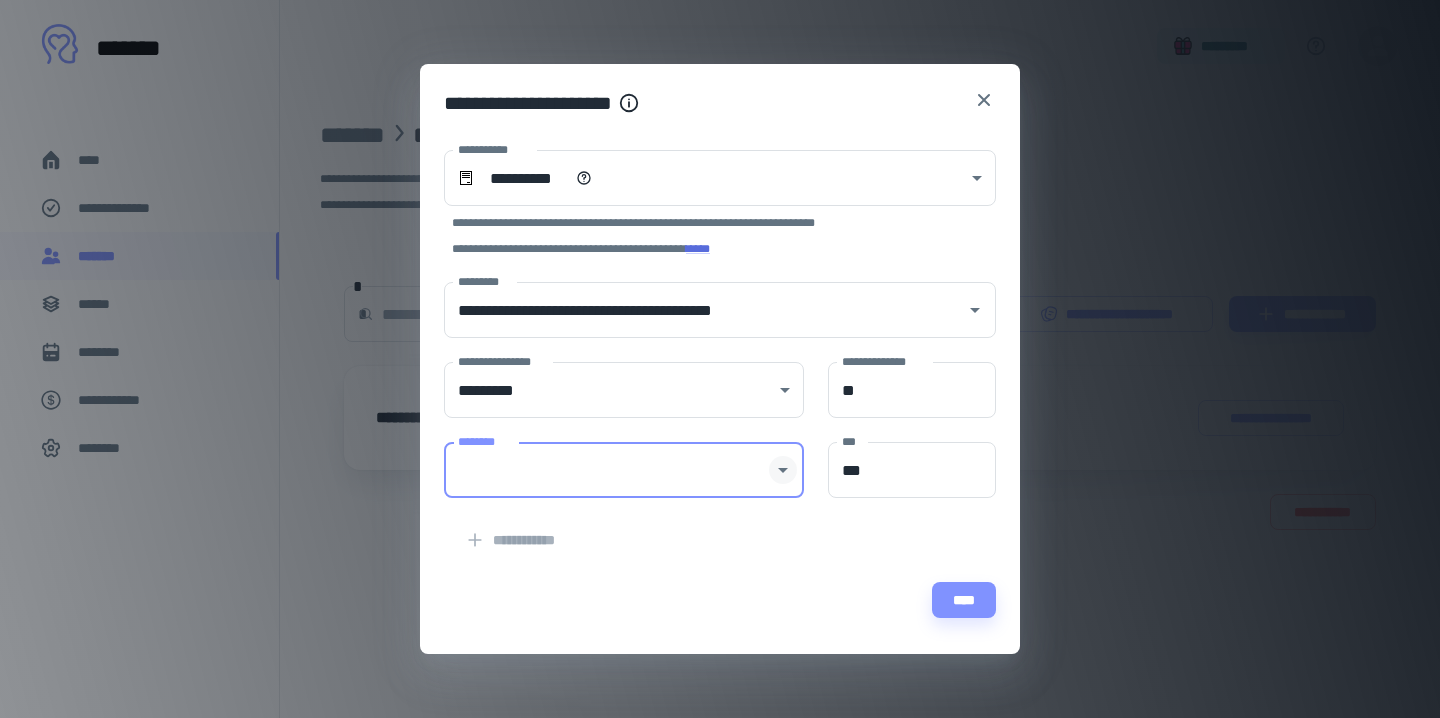 click 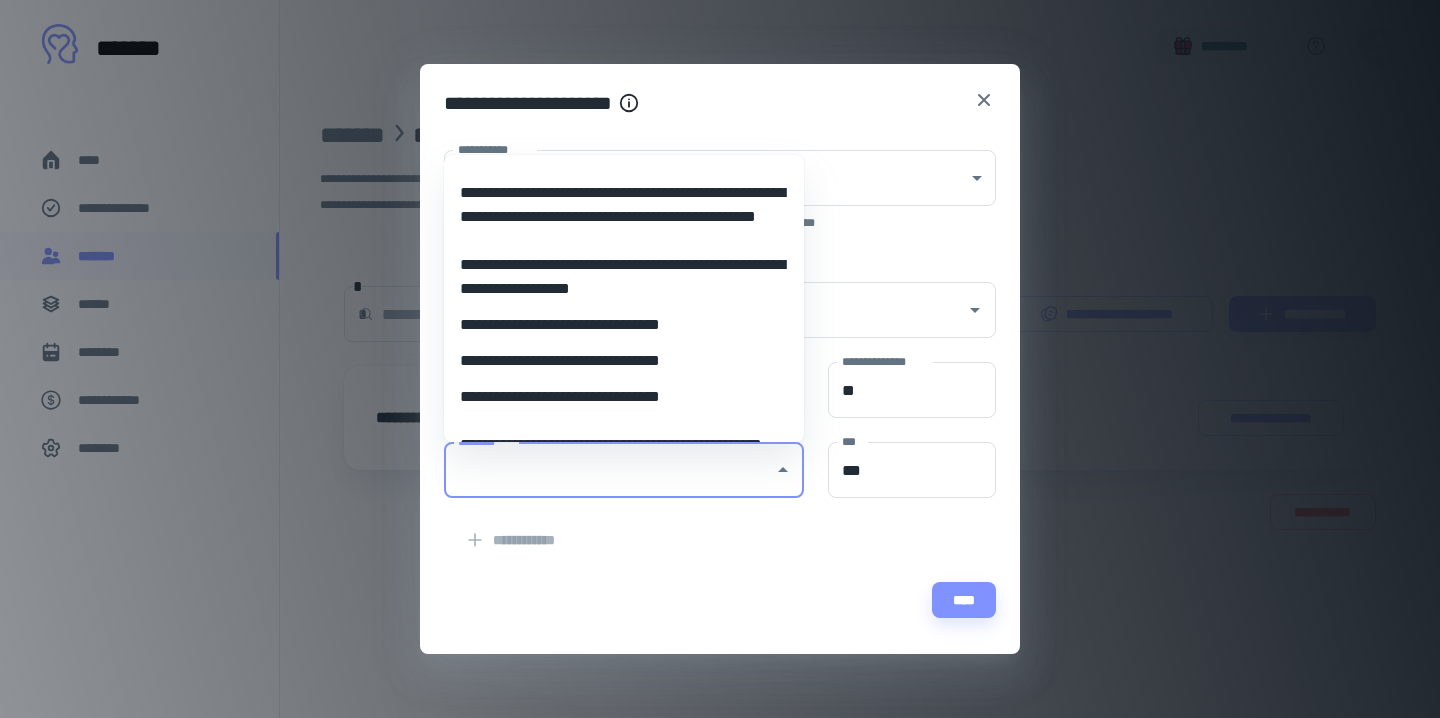 click on "**********" at bounding box center (624, 361) 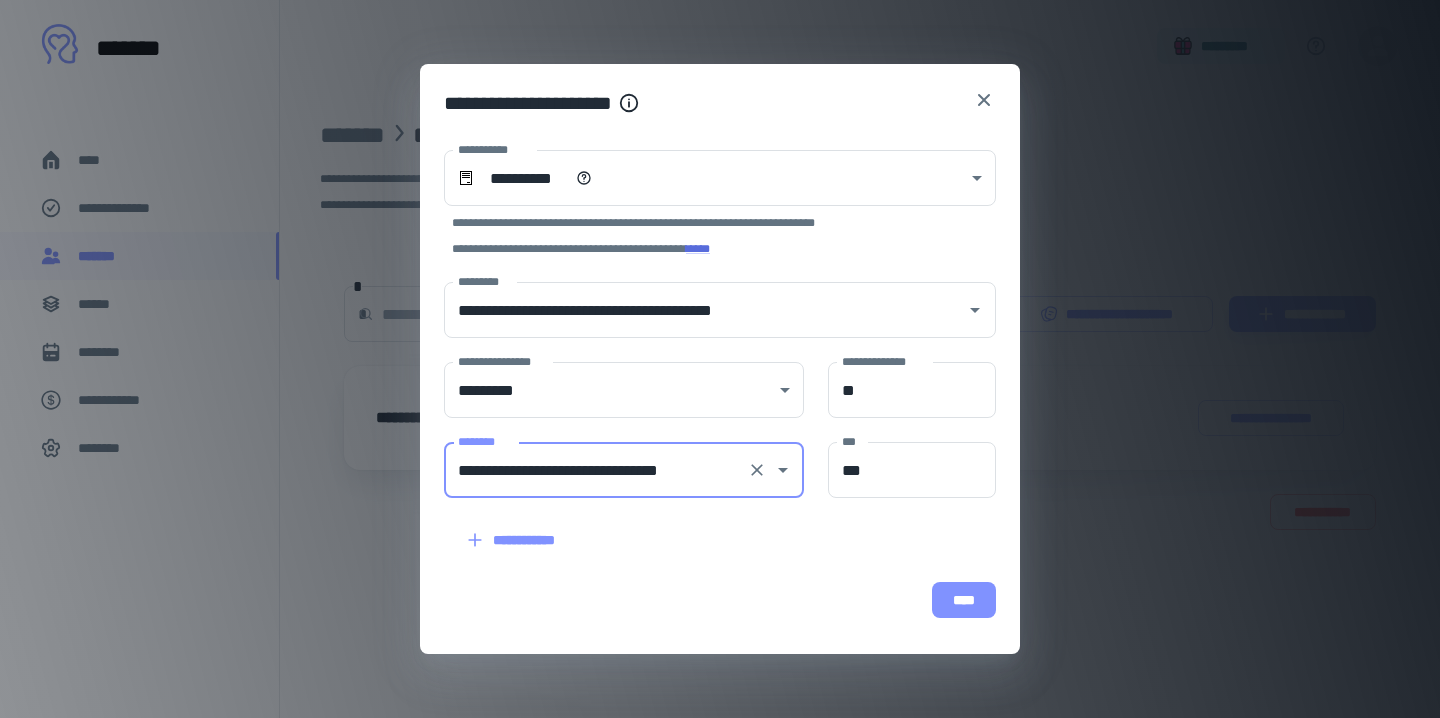 click on "****" at bounding box center [964, 600] 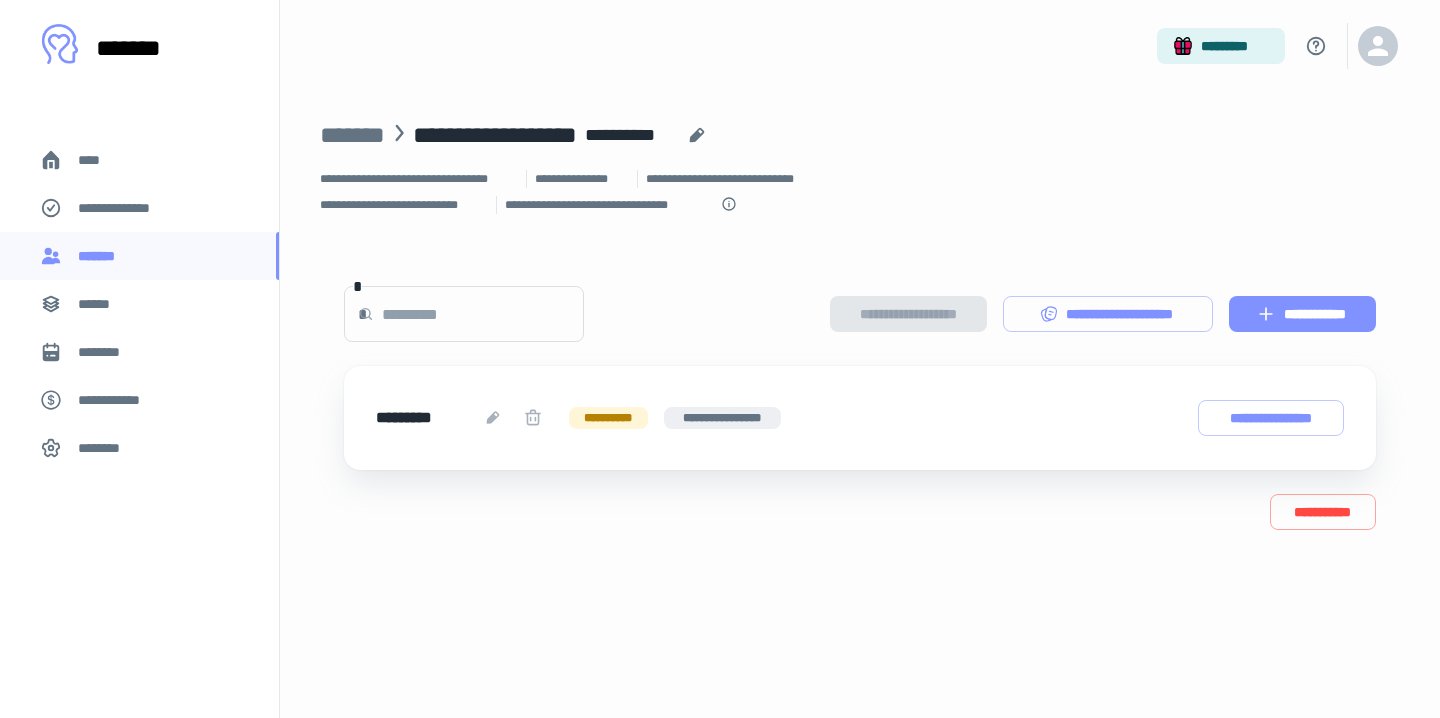 click on "**********" at bounding box center [1302, 314] 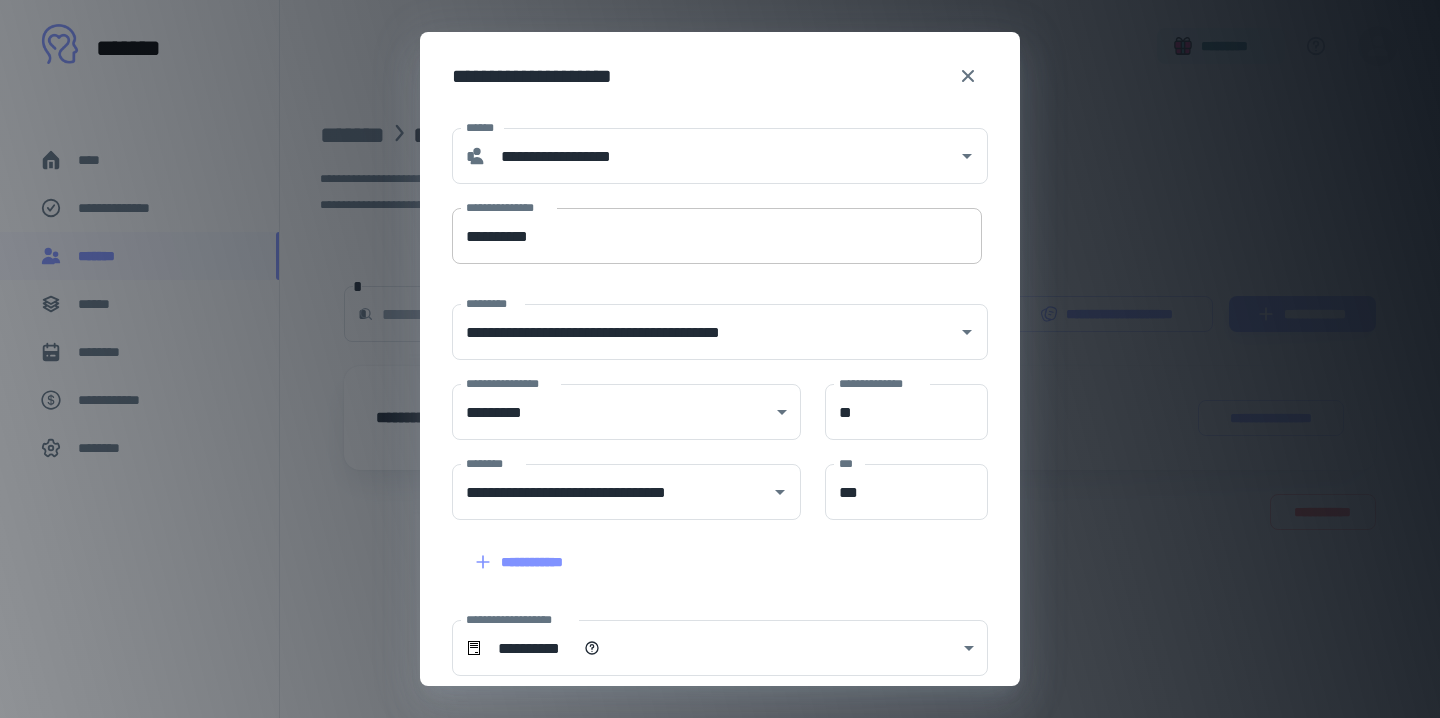 click on "**********" at bounding box center (717, 236) 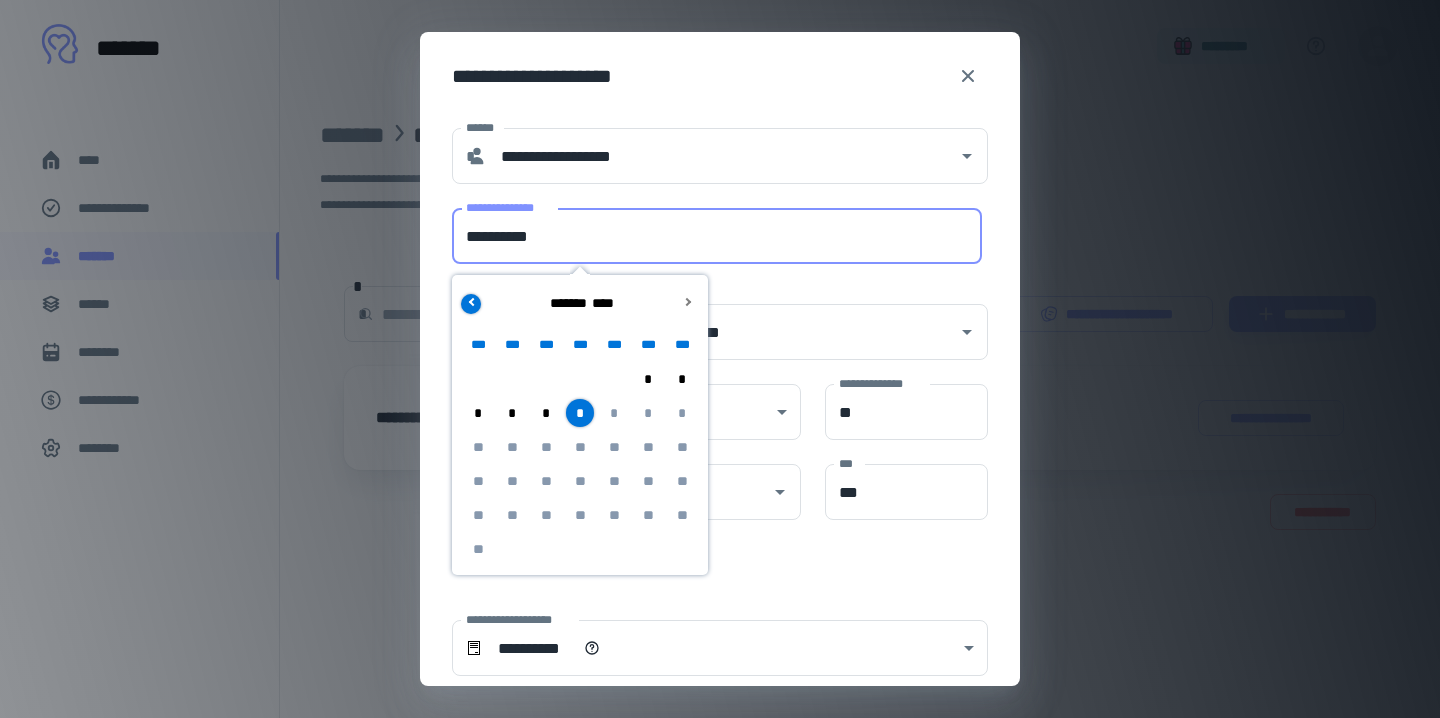 click at bounding box center (472, 301) 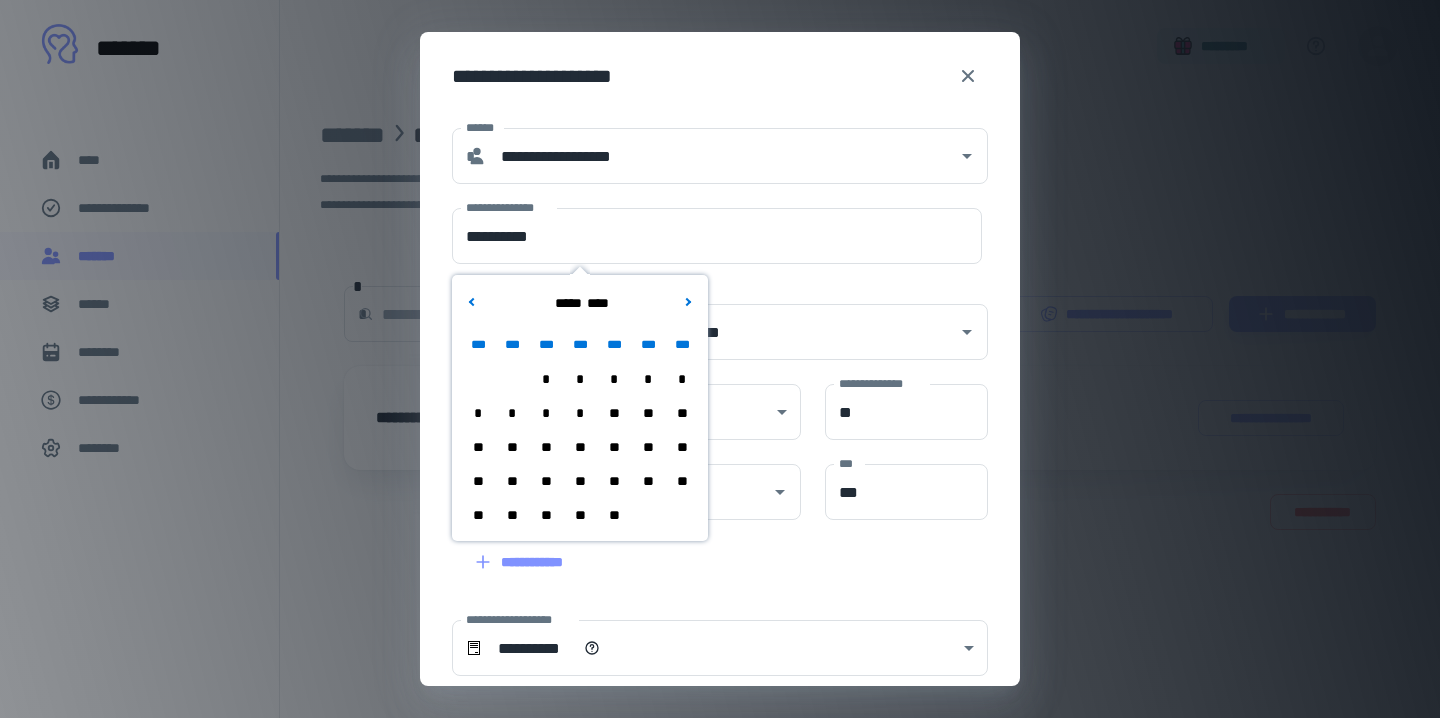 click on "**" at bounding box center [580, 481] 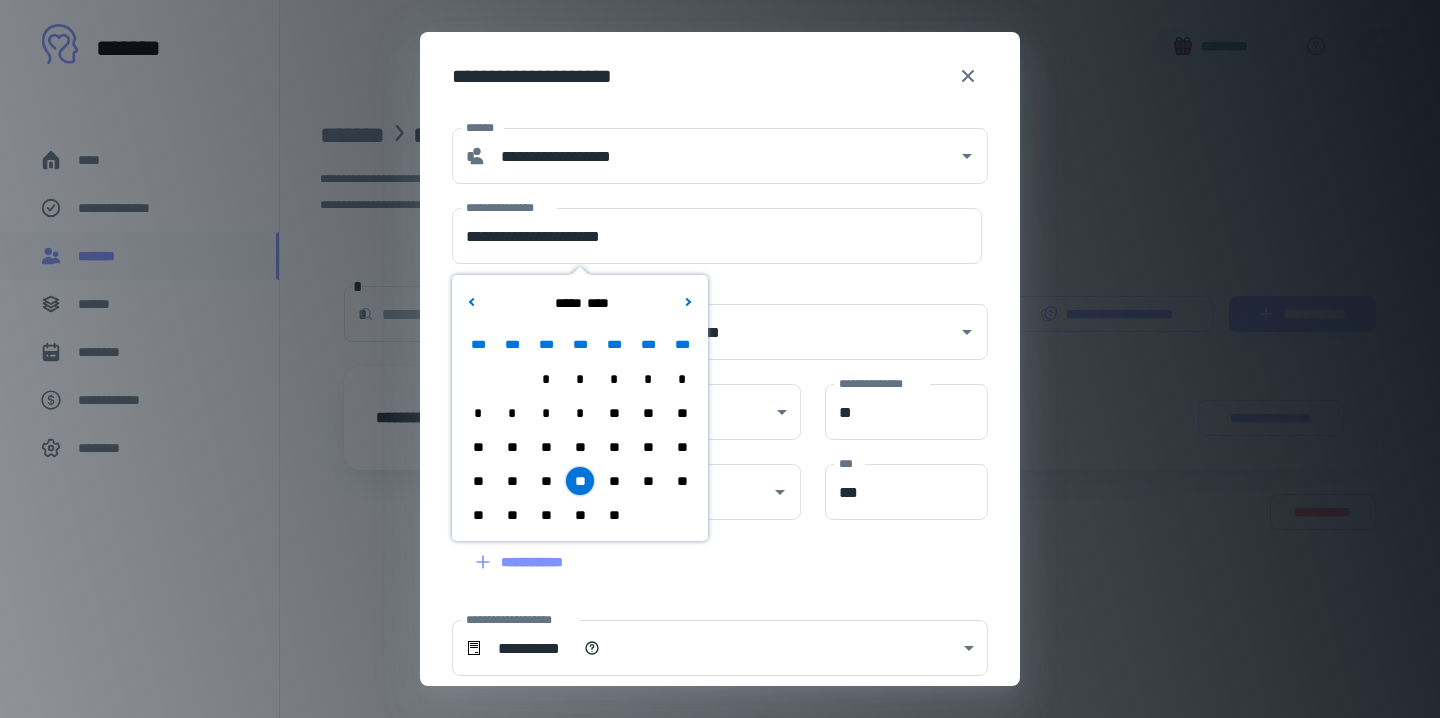 click on "**" at bounding box center [580, 515] 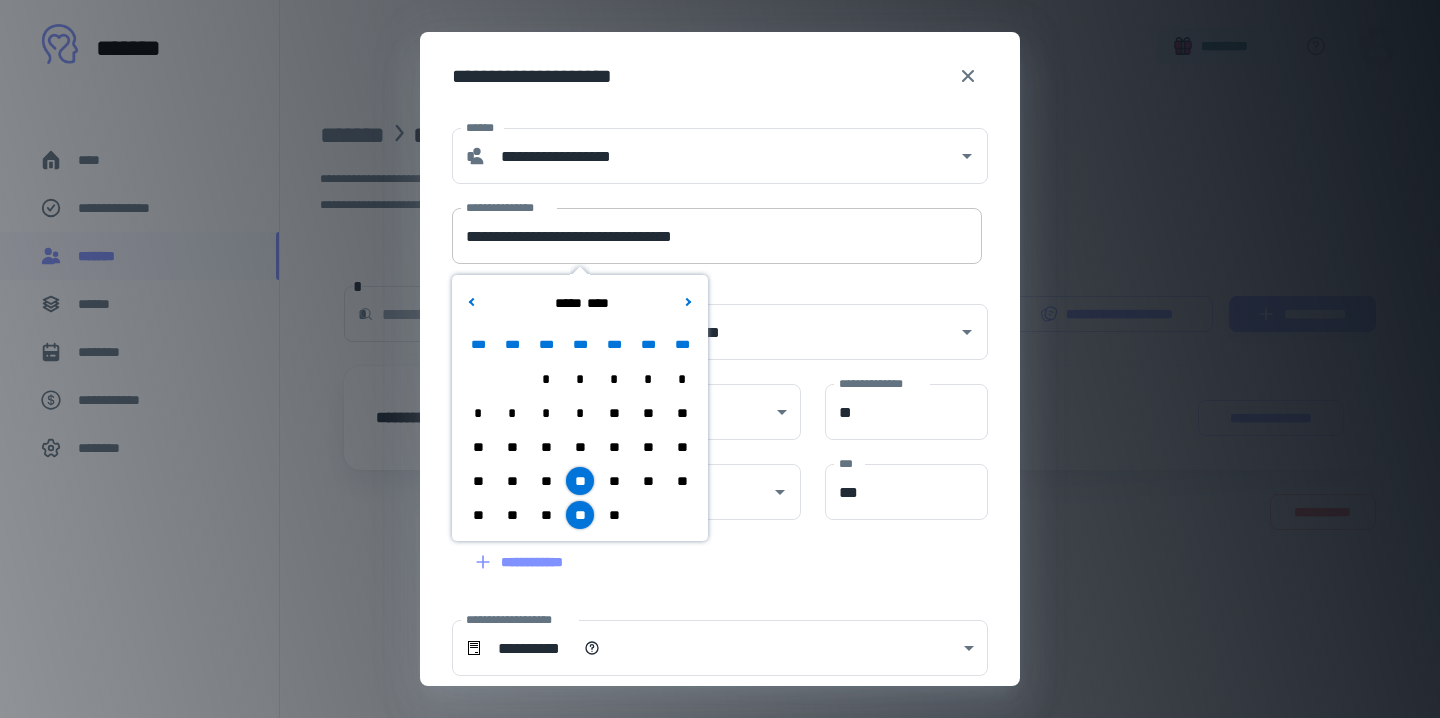 click on "**********" at bounding box center [717, 236] 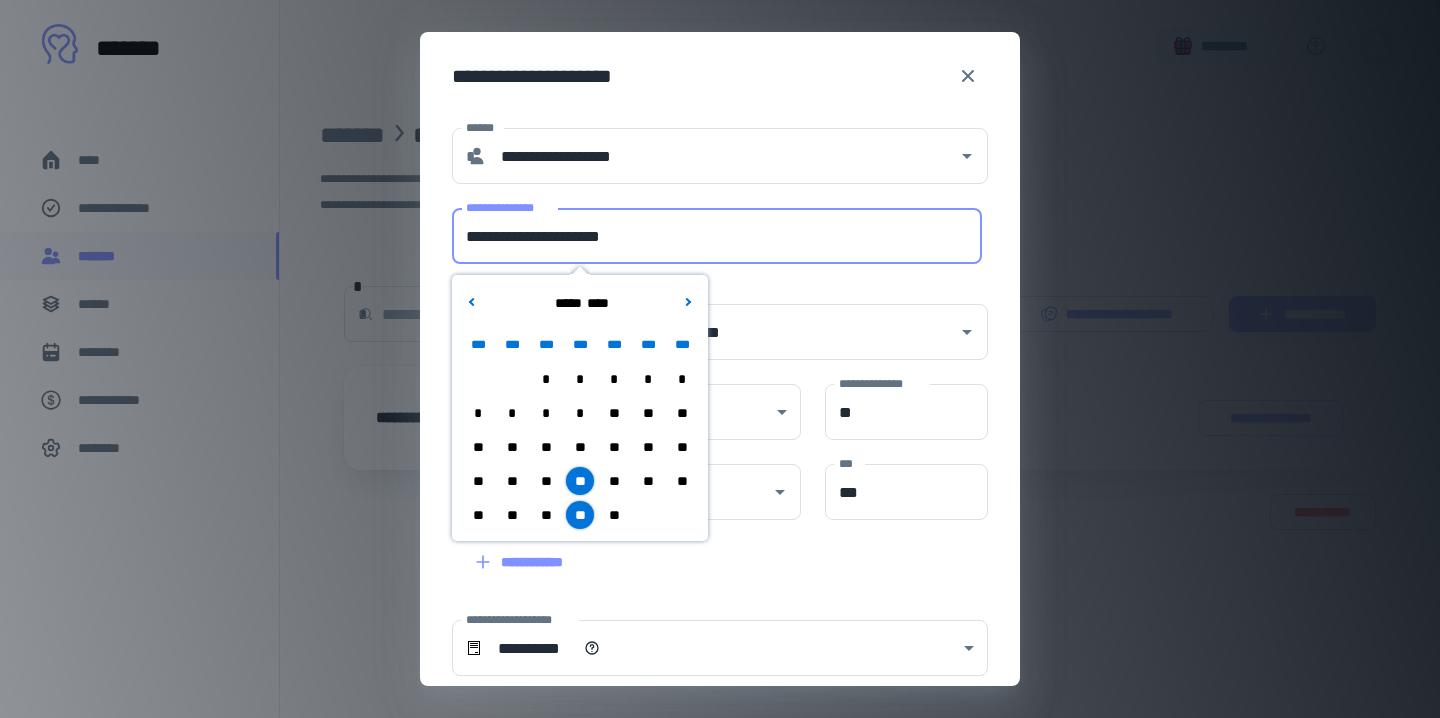type on "**********" 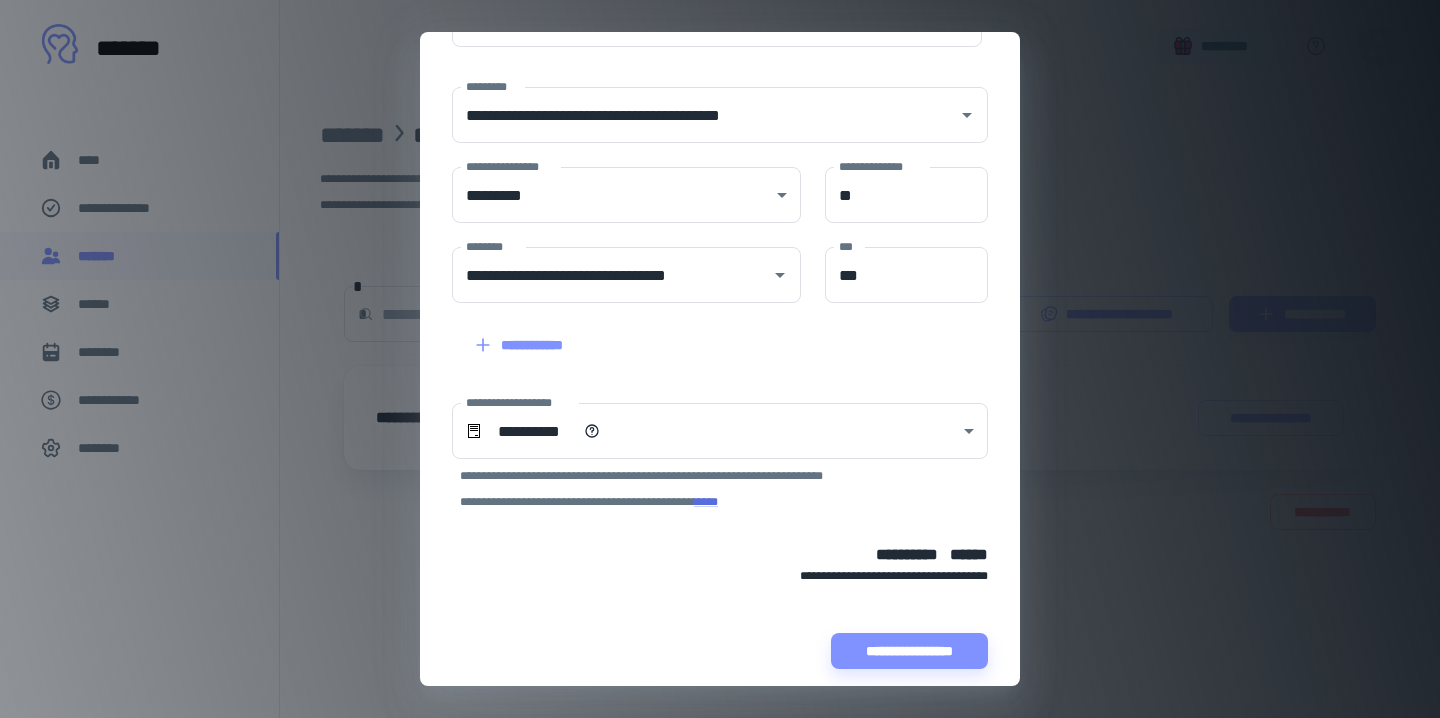scroll, scrollTop: 232, scrollLeft: 0, axis: vertical 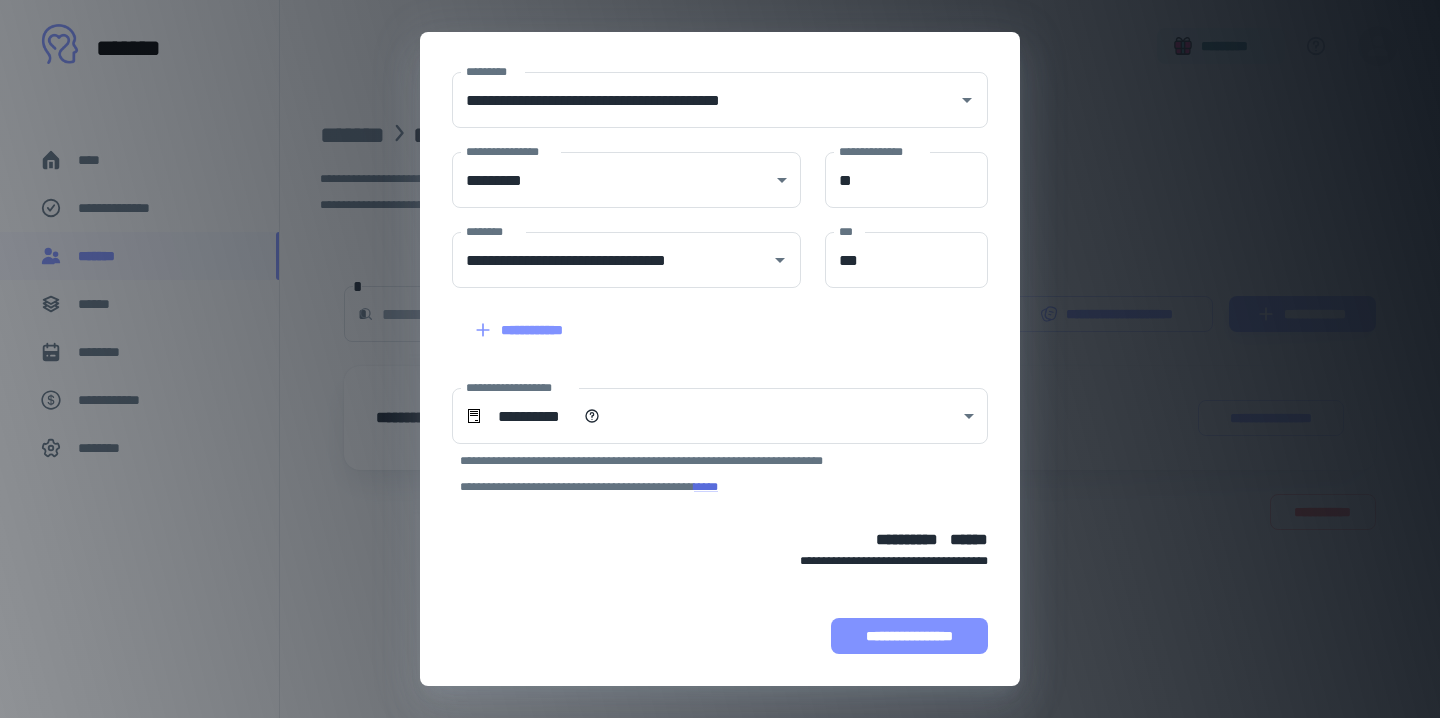 click on "**********" at bounding box center (909, 636) 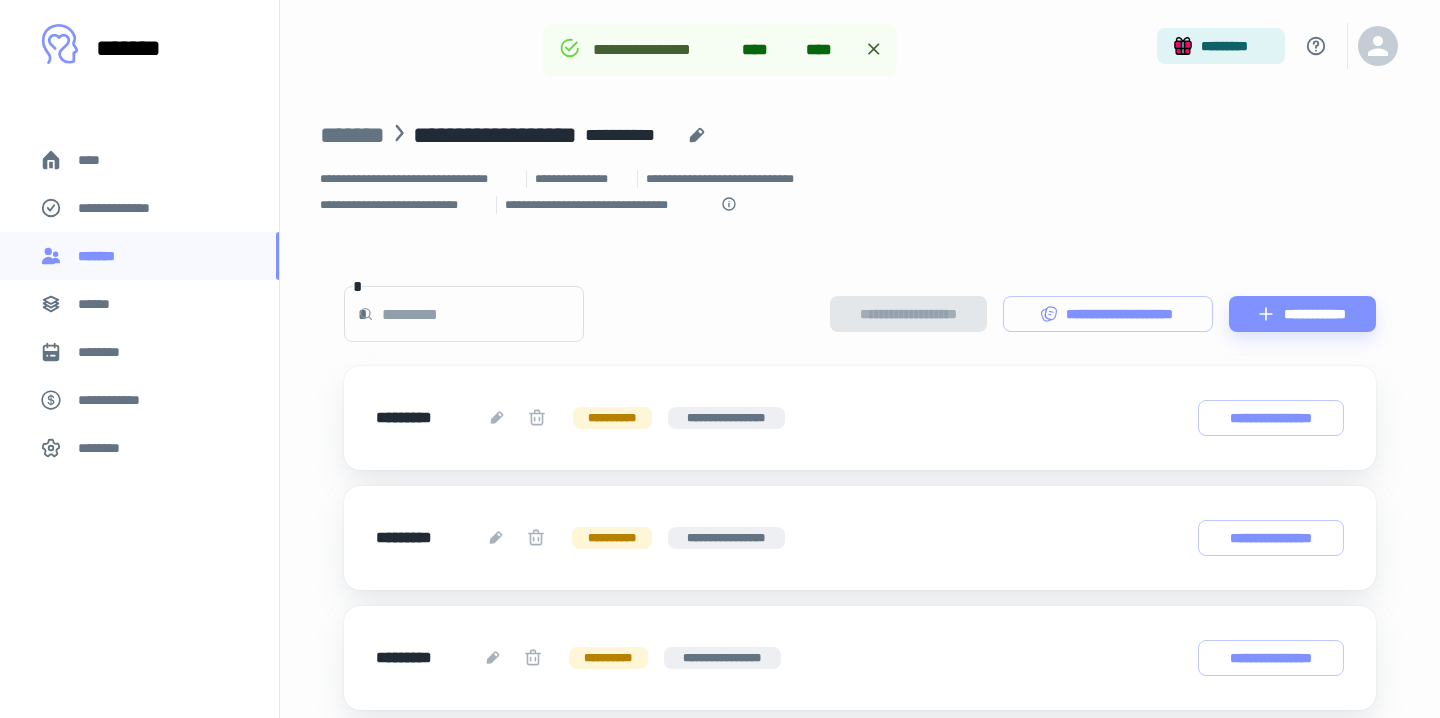 scroll, scrollTop: 380, scrollLeft: 0, axis: vertical 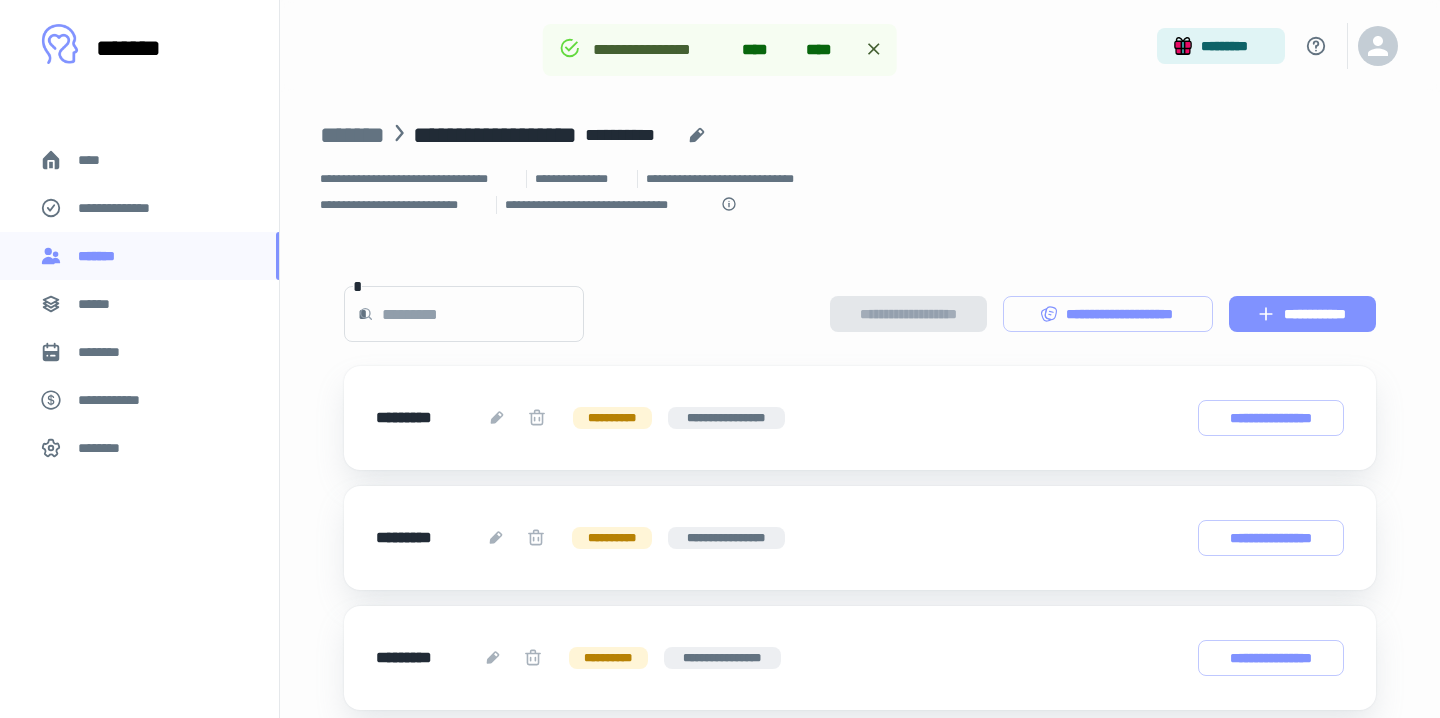 click on "**********" at bounding box center [1302, 314] 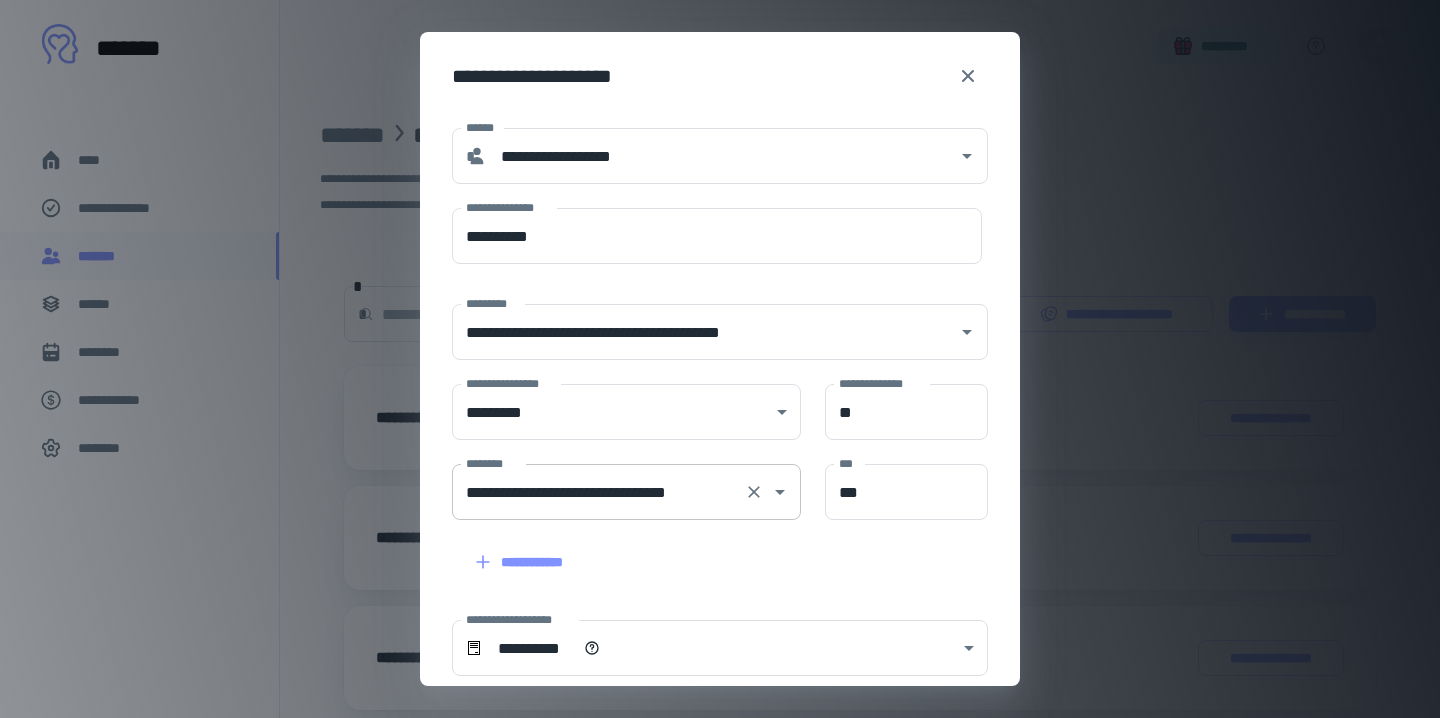 click on "**********" at bounding box center (598, 492) 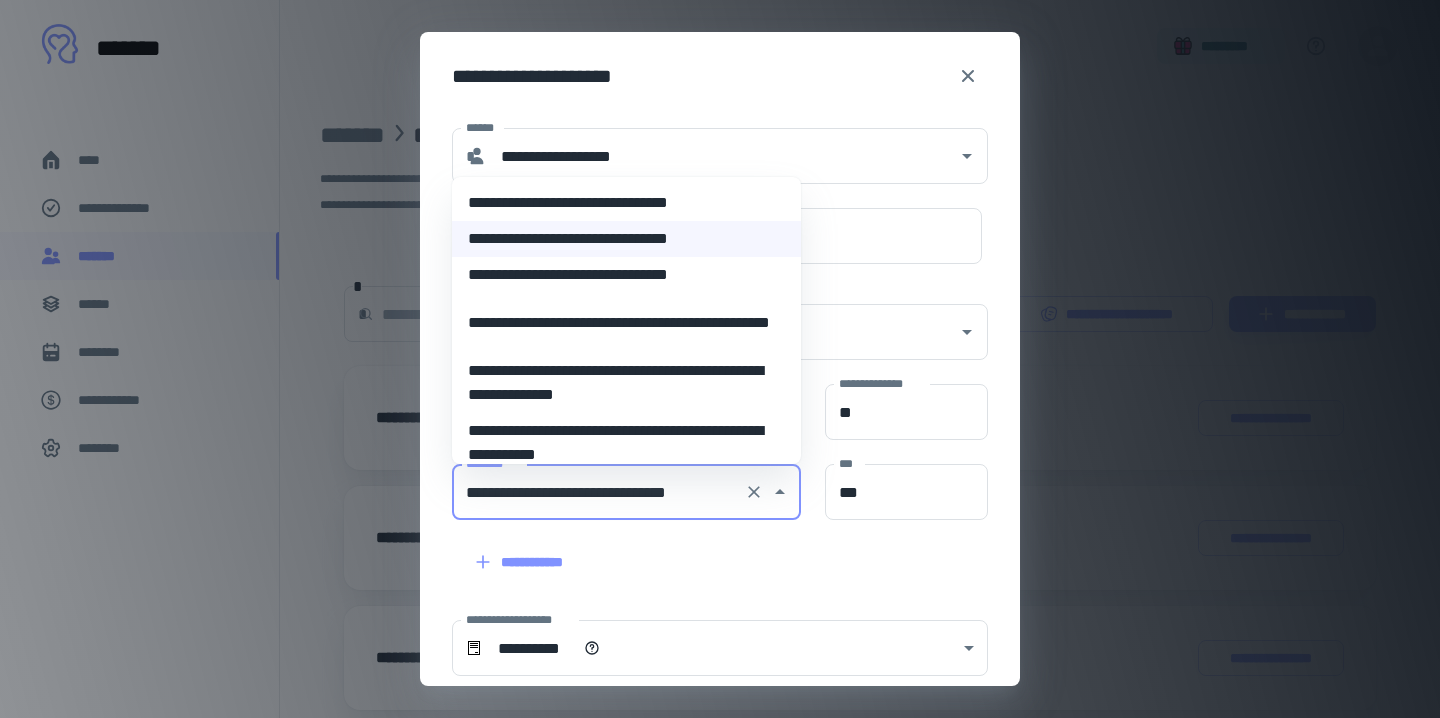 scroll, scrollTop: 152, scrollLeft: 0, axis: vertical 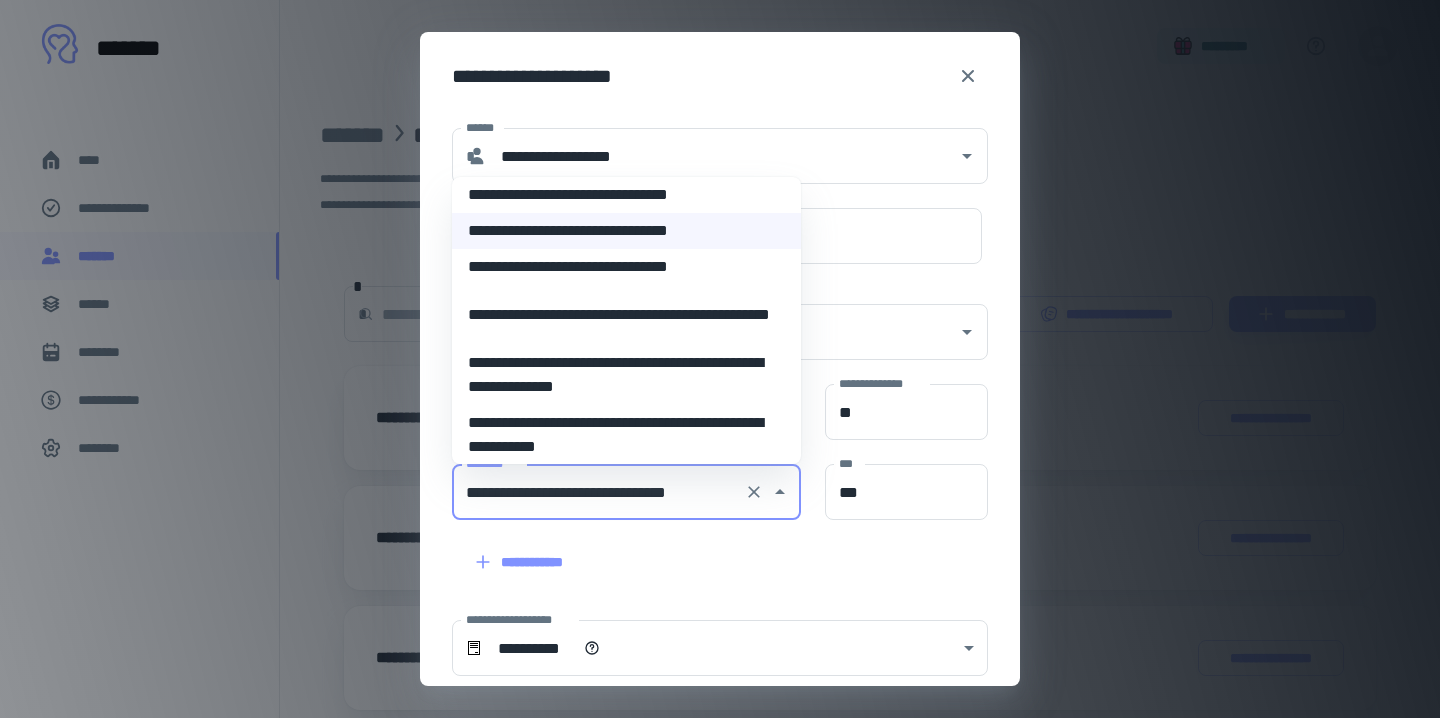 click on "**********" at bounding box center [626, 375] 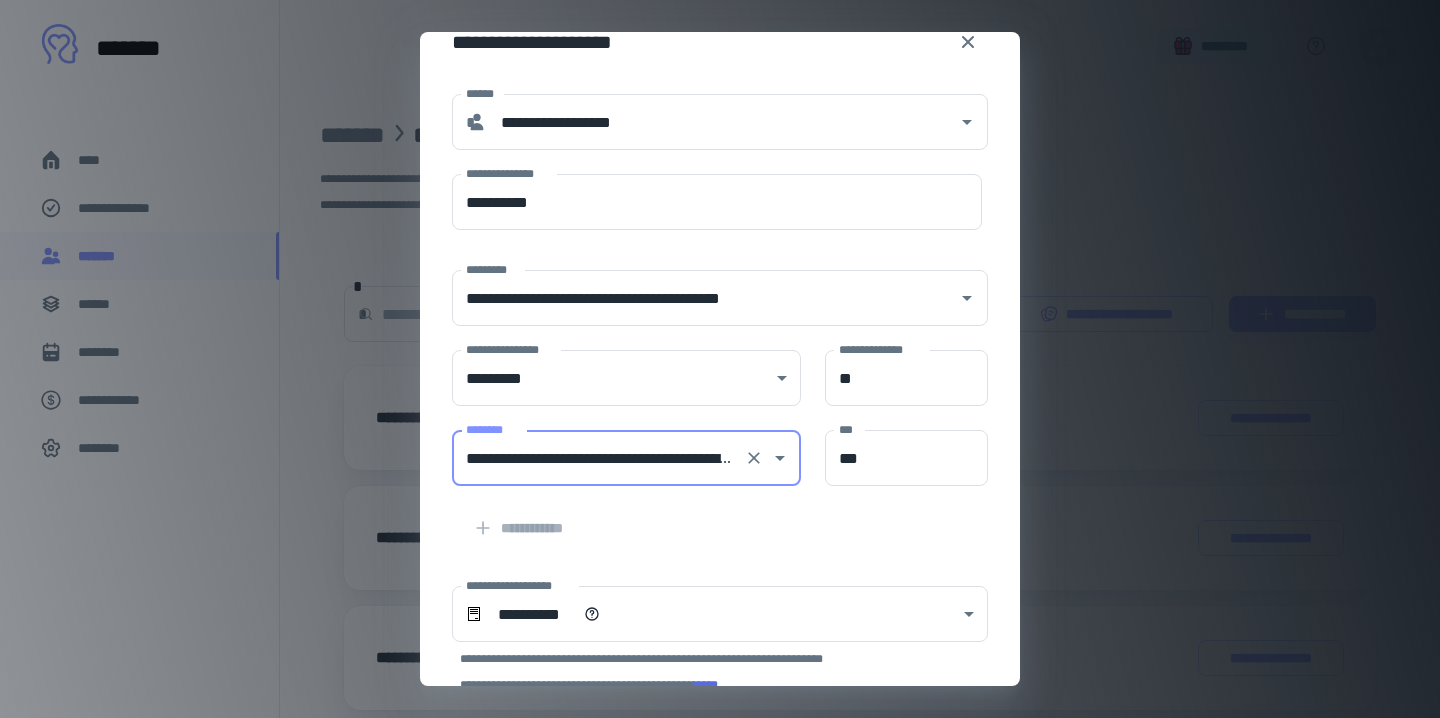 scroll, scrollTop: 53, scrollLeft: 0, axis: vertical 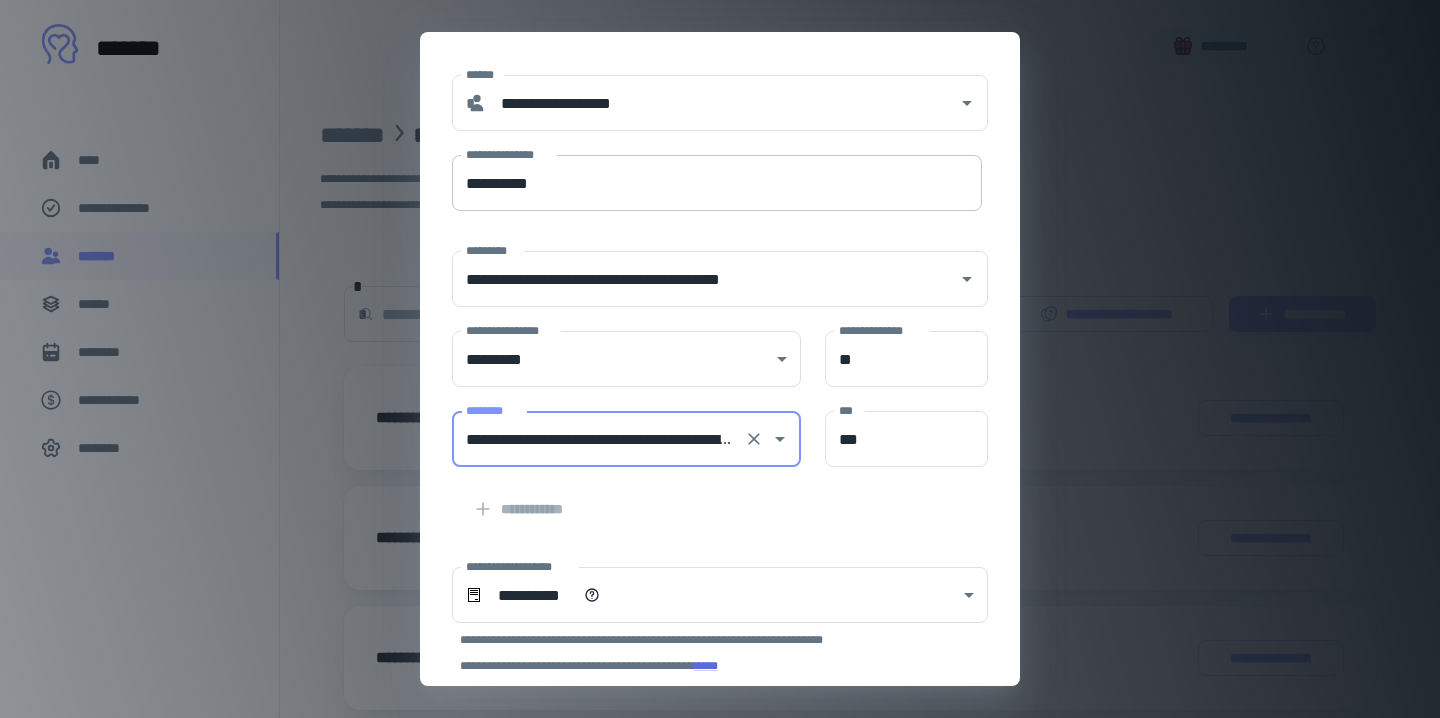 click on "**********" at bounding box center [717, 183] 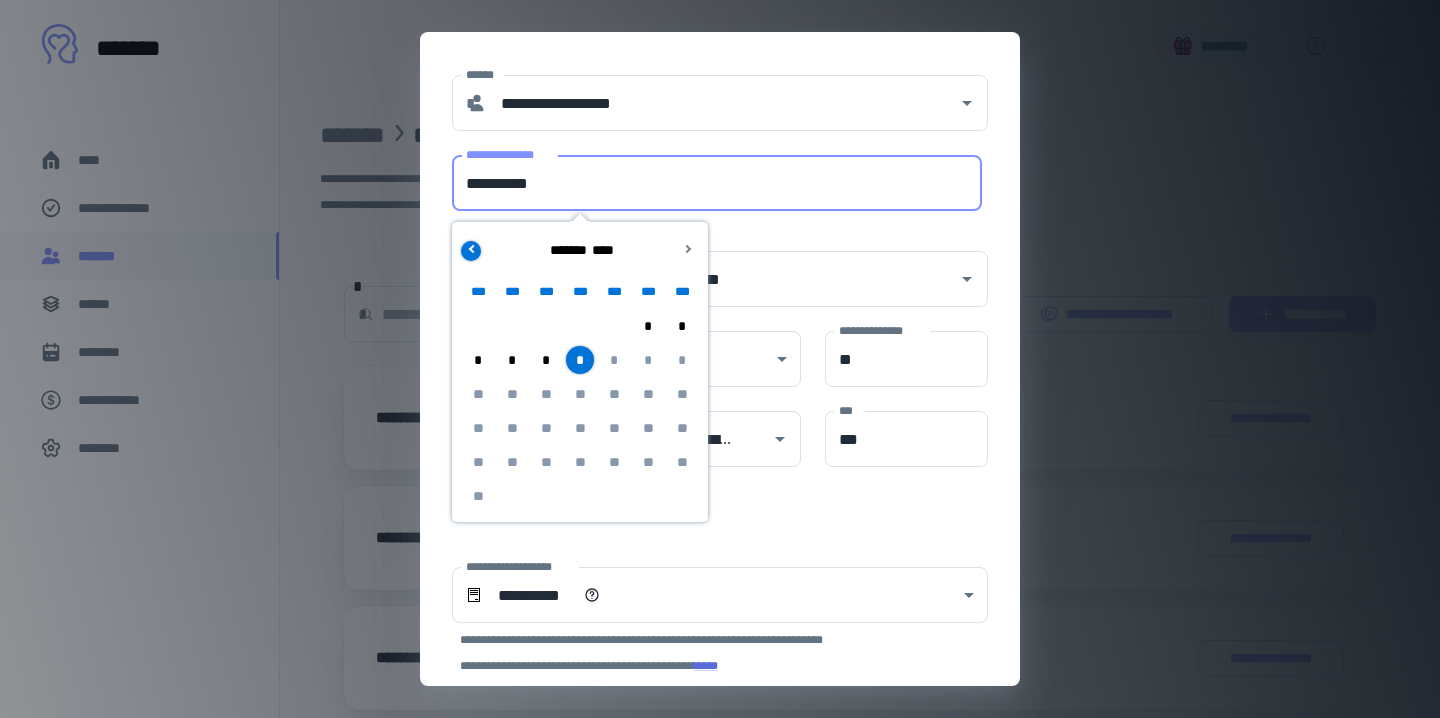 click at bounding box center (471, 251) 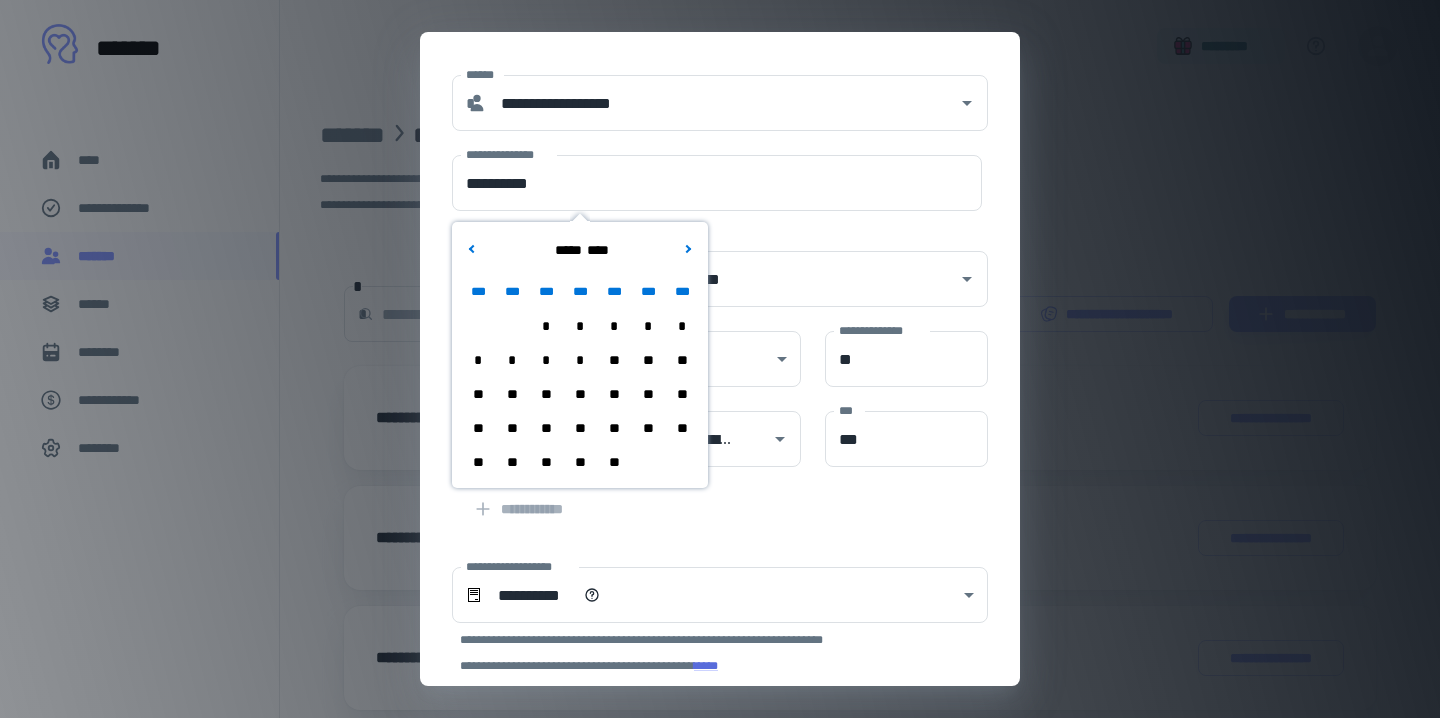 click on "**" at bounding box center [580, 428] 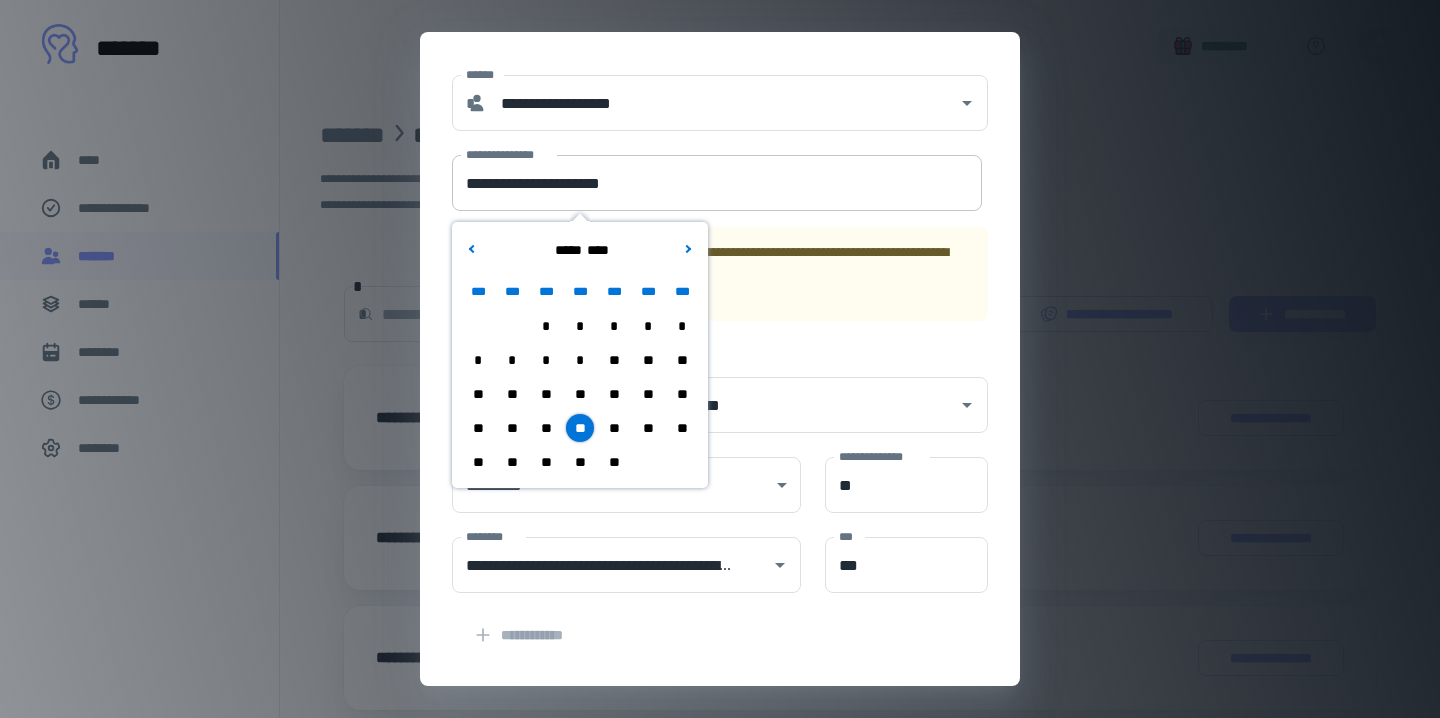 click on "**********" at bounding box center [717, 183] 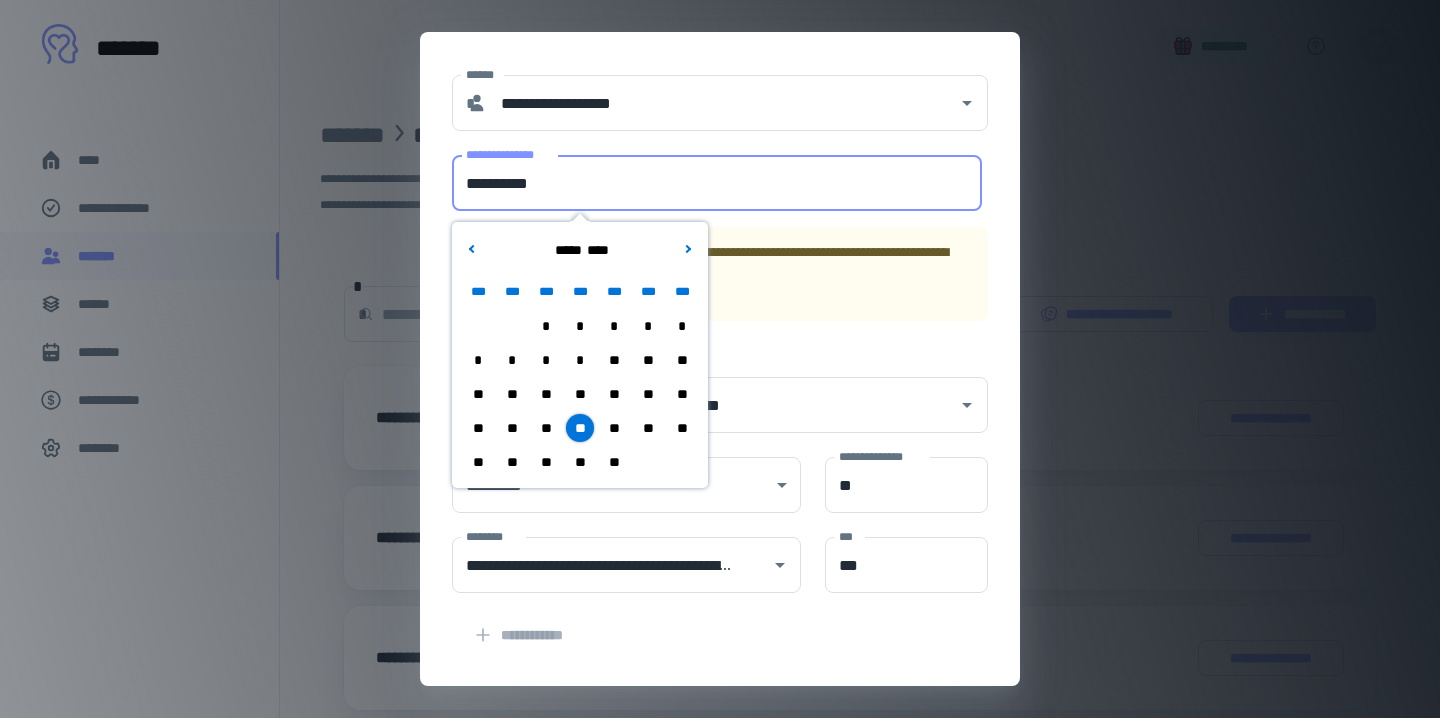 type on "**********" 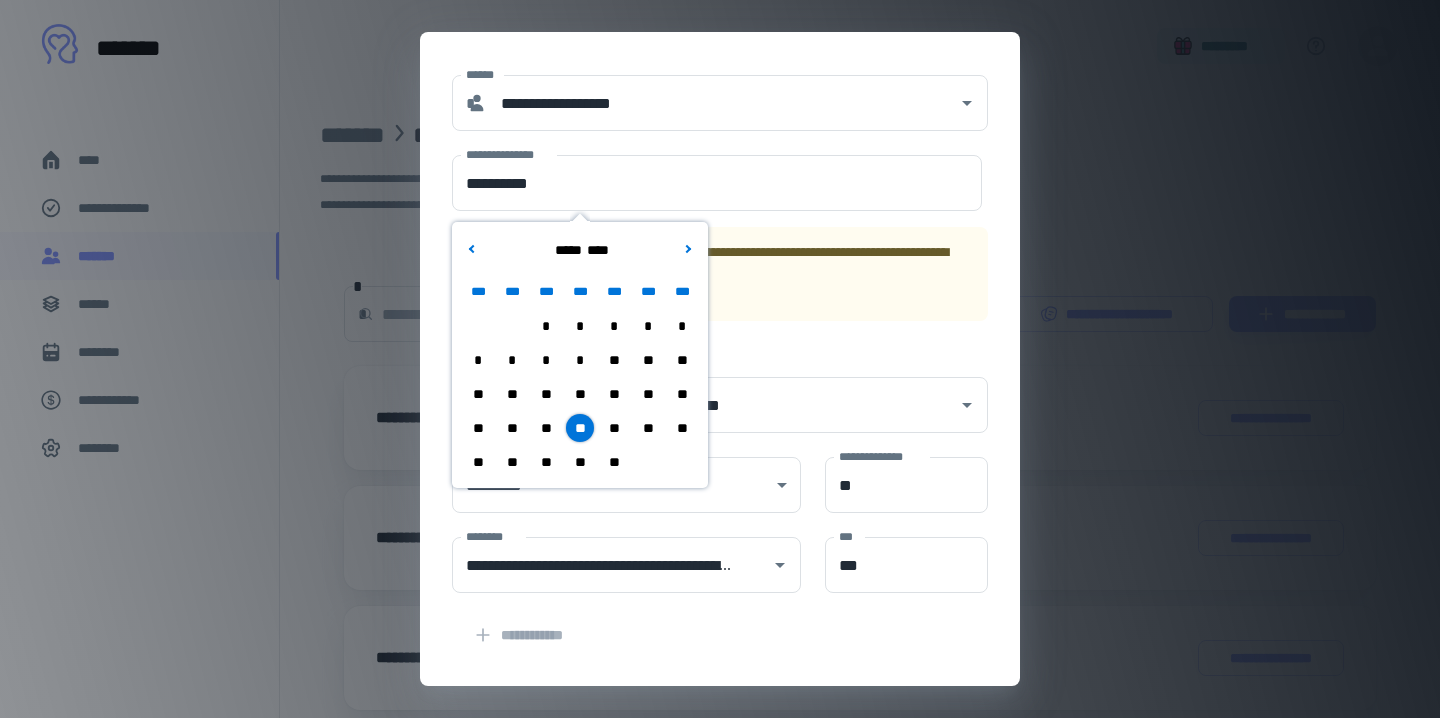click on "**********" at bounding box center [720, 19] 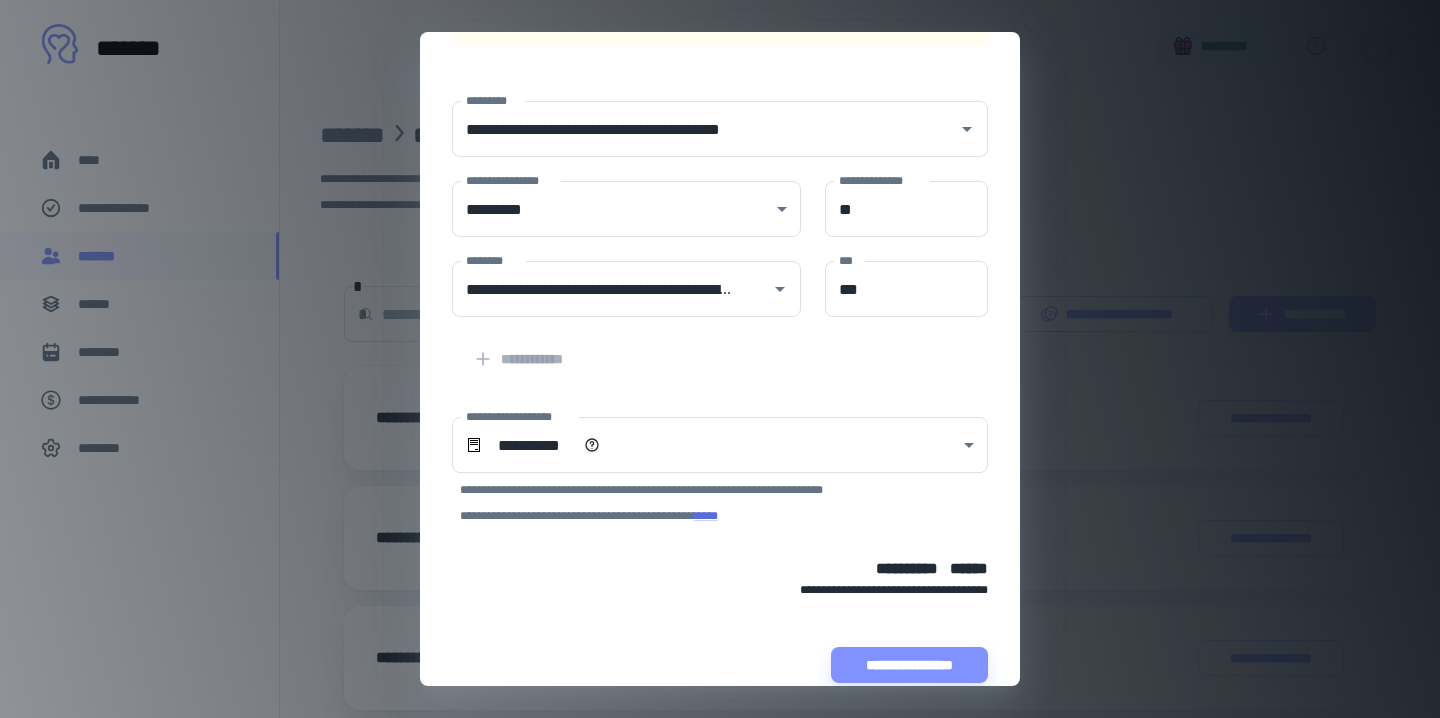scroll, scrollTop: 358, scrollLeft: 0, axis: vertical 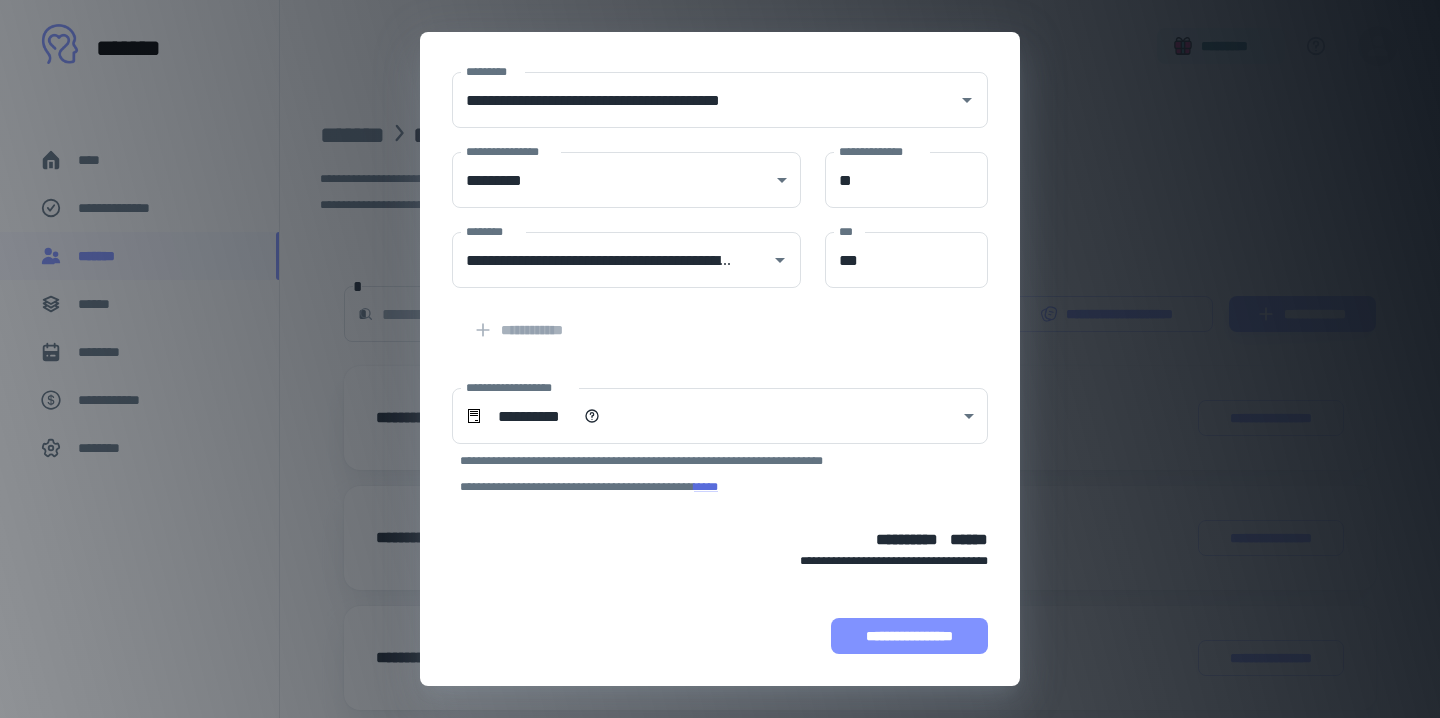 click on "**********" at bounding box center [909, 636] 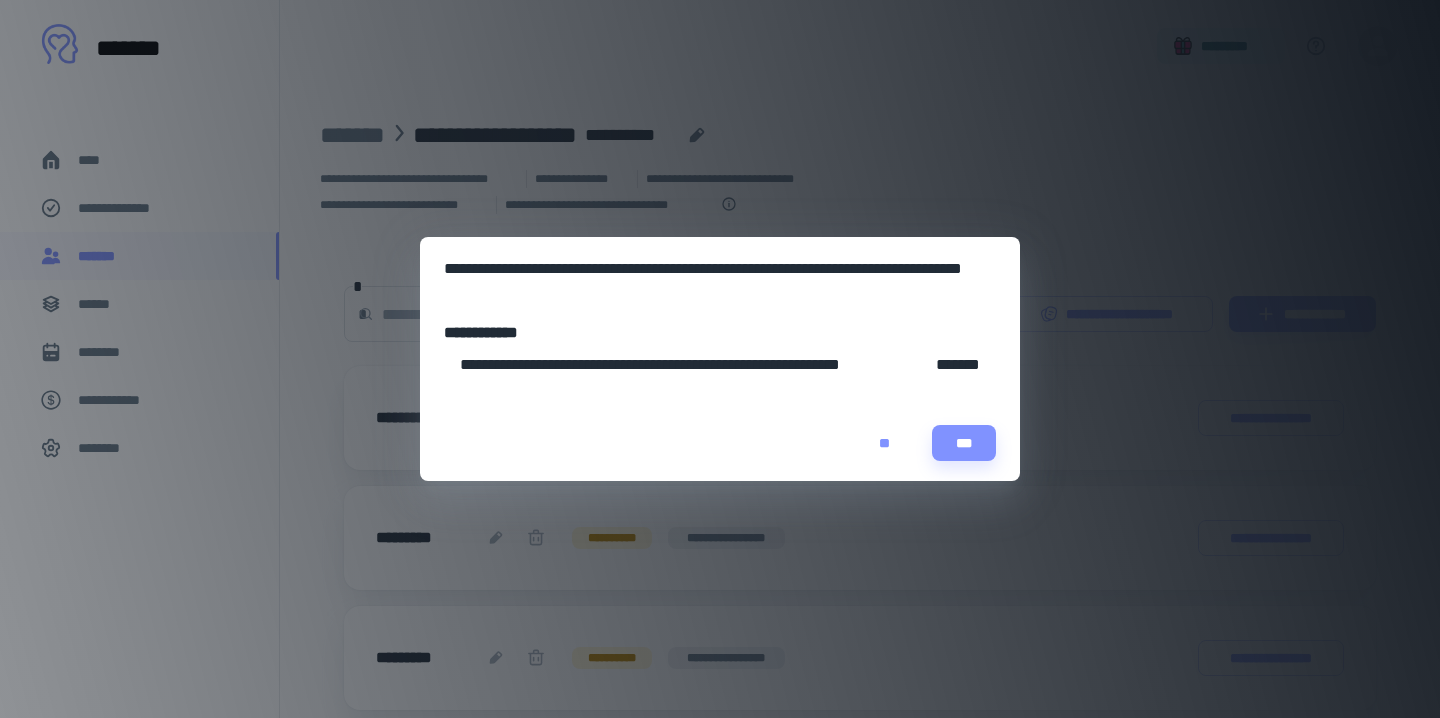 click on "**" at bounding box center (884, 443) 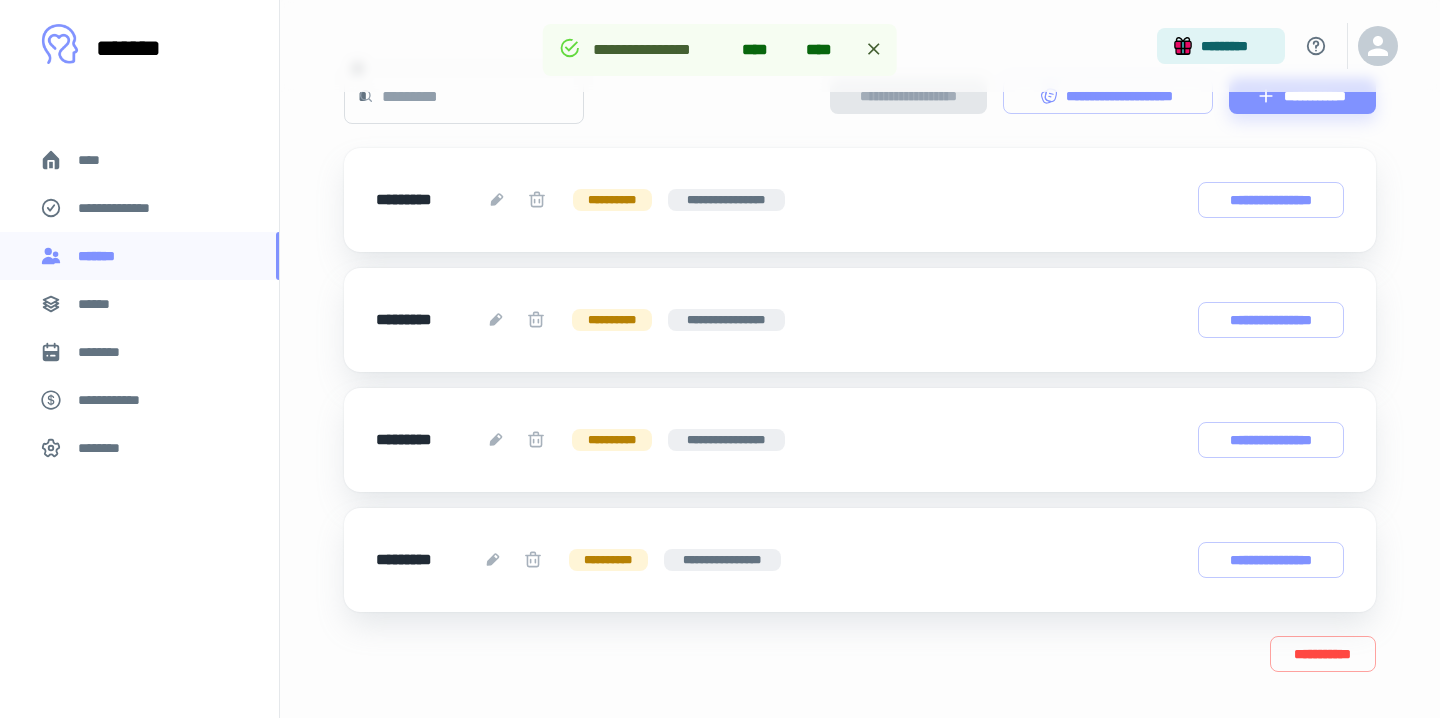 scroll, scrollTop: 0, scrollLeft: 0, axis: both 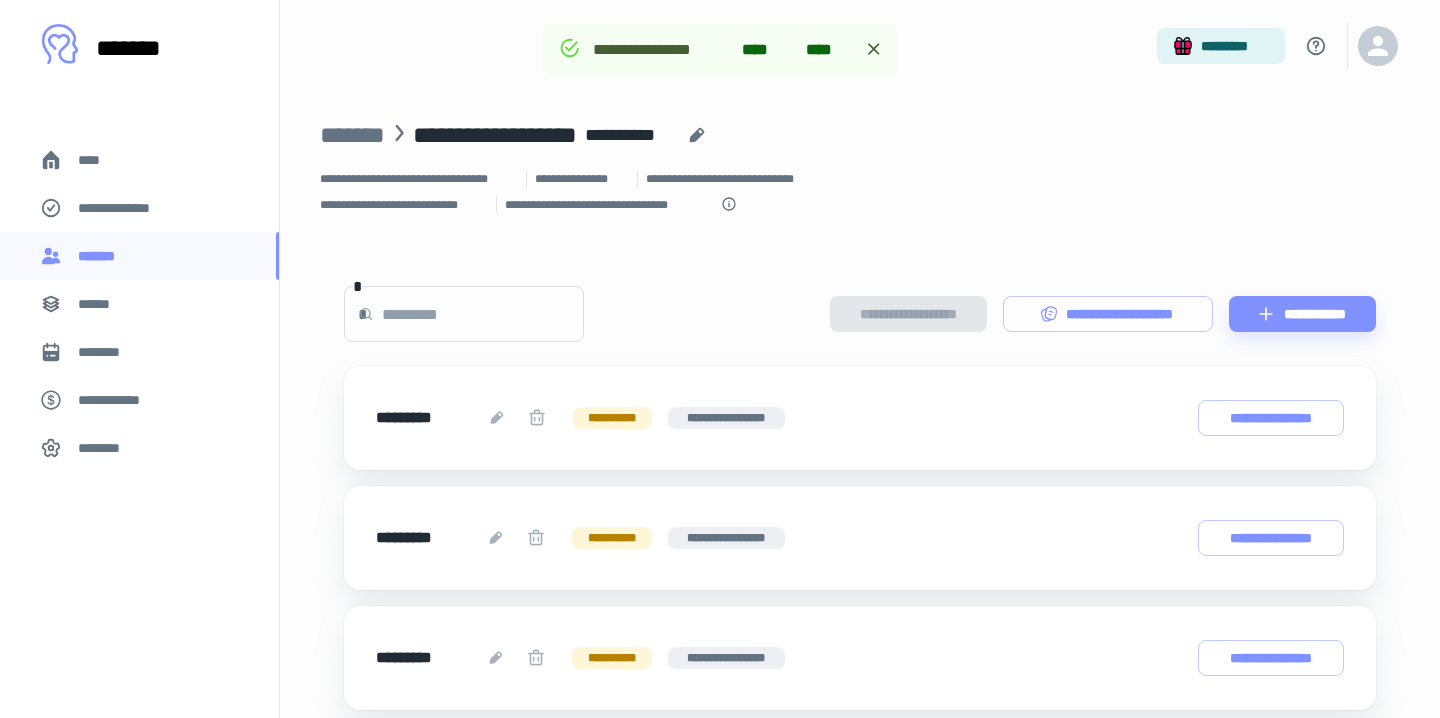 click on "****" at bounding box center [97, 160] 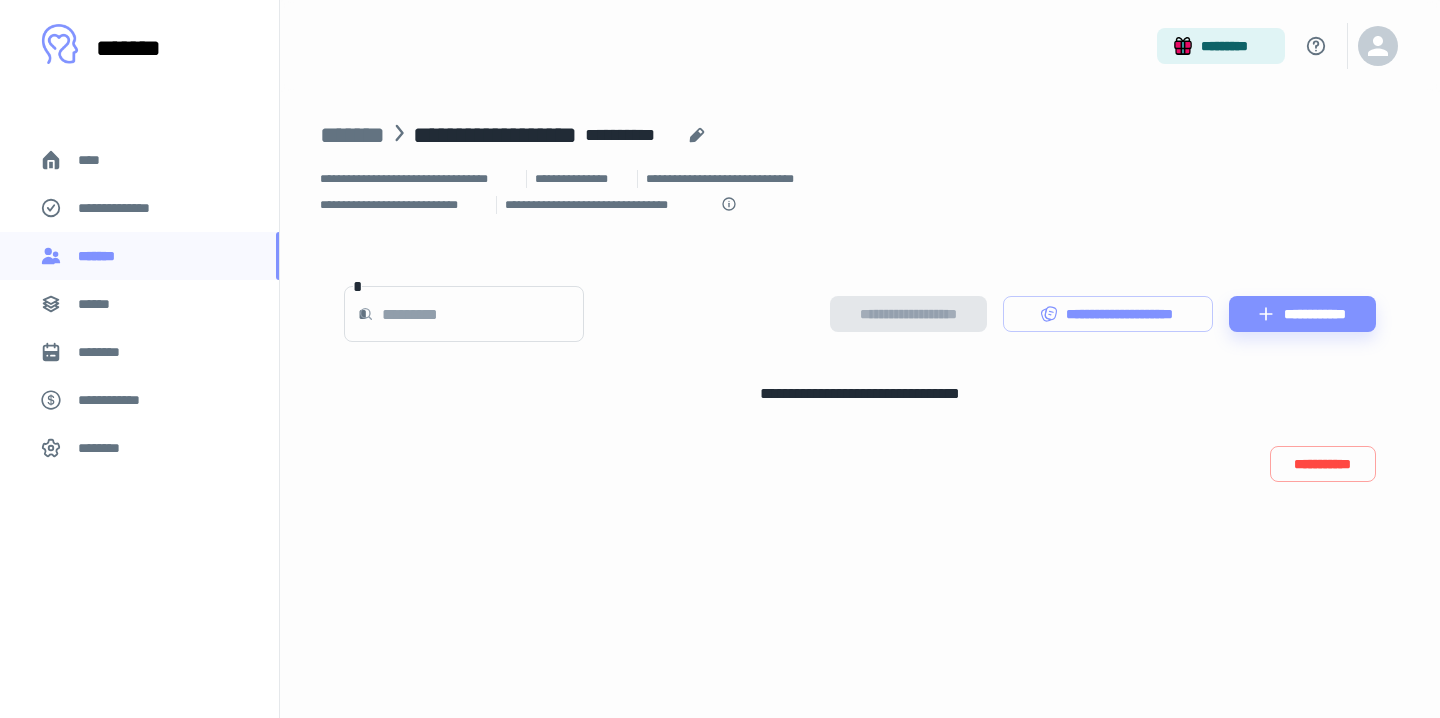 scroll, scrollTop: 0, scrollLeft: 0, axis: both 